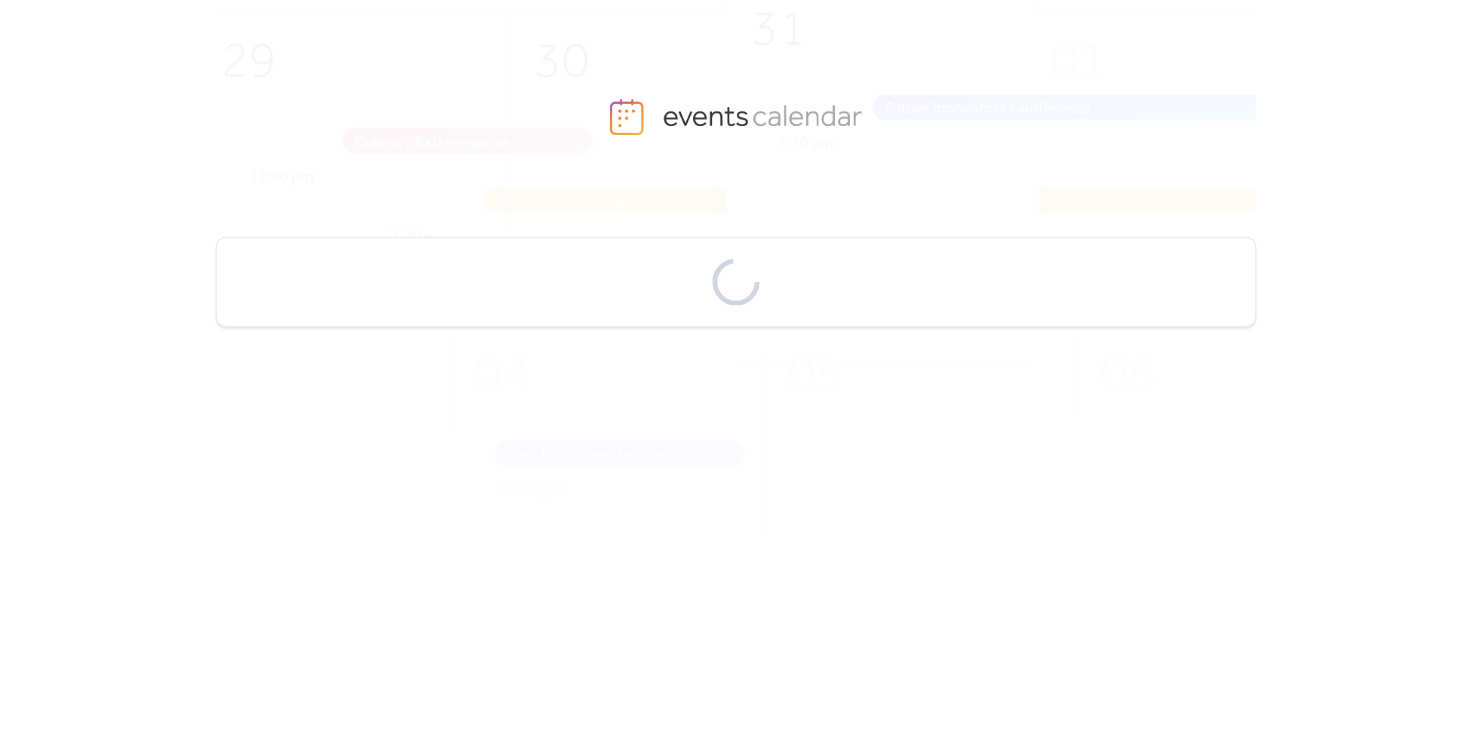 scroll, scrollTop: 0, scrollLeft: 0, axis: both 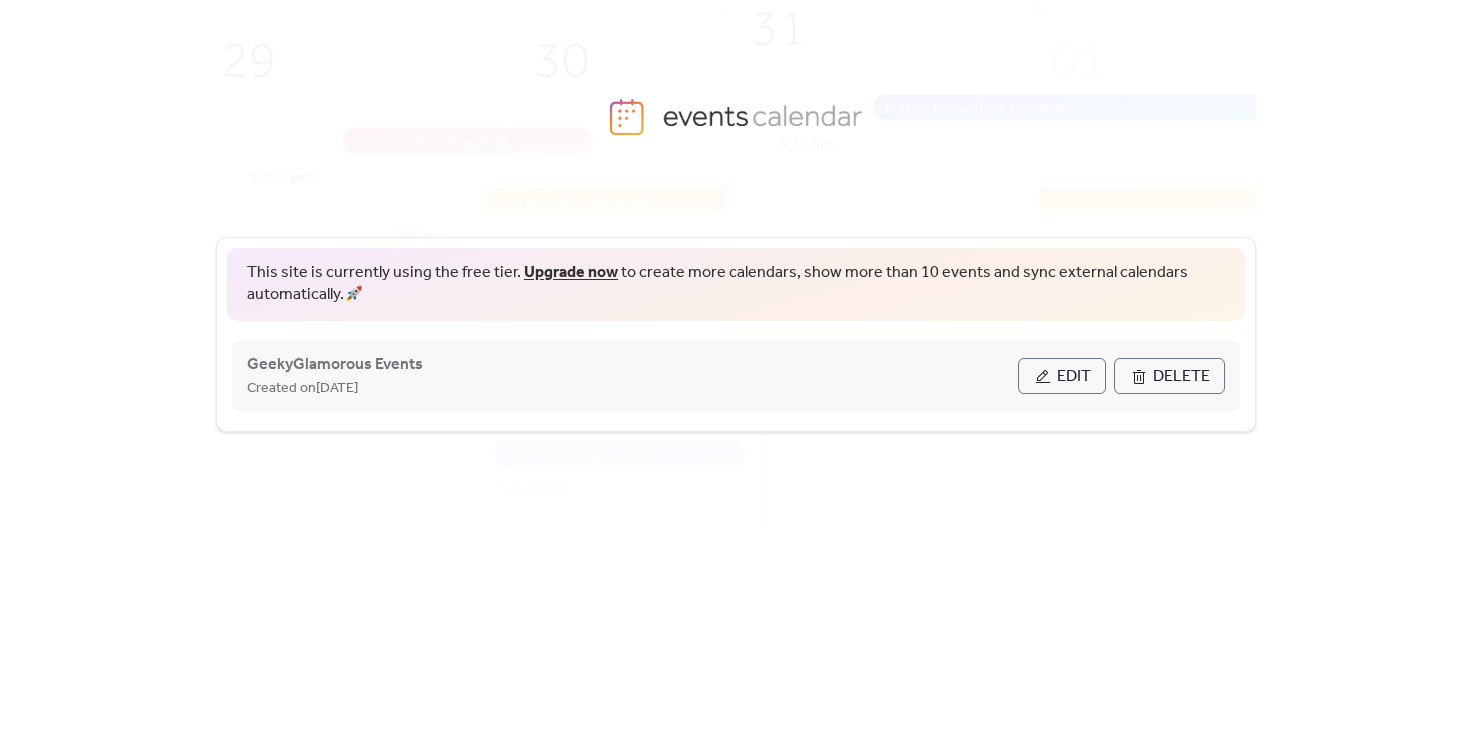 click on "Edit" at bounding box center [1062, 376] 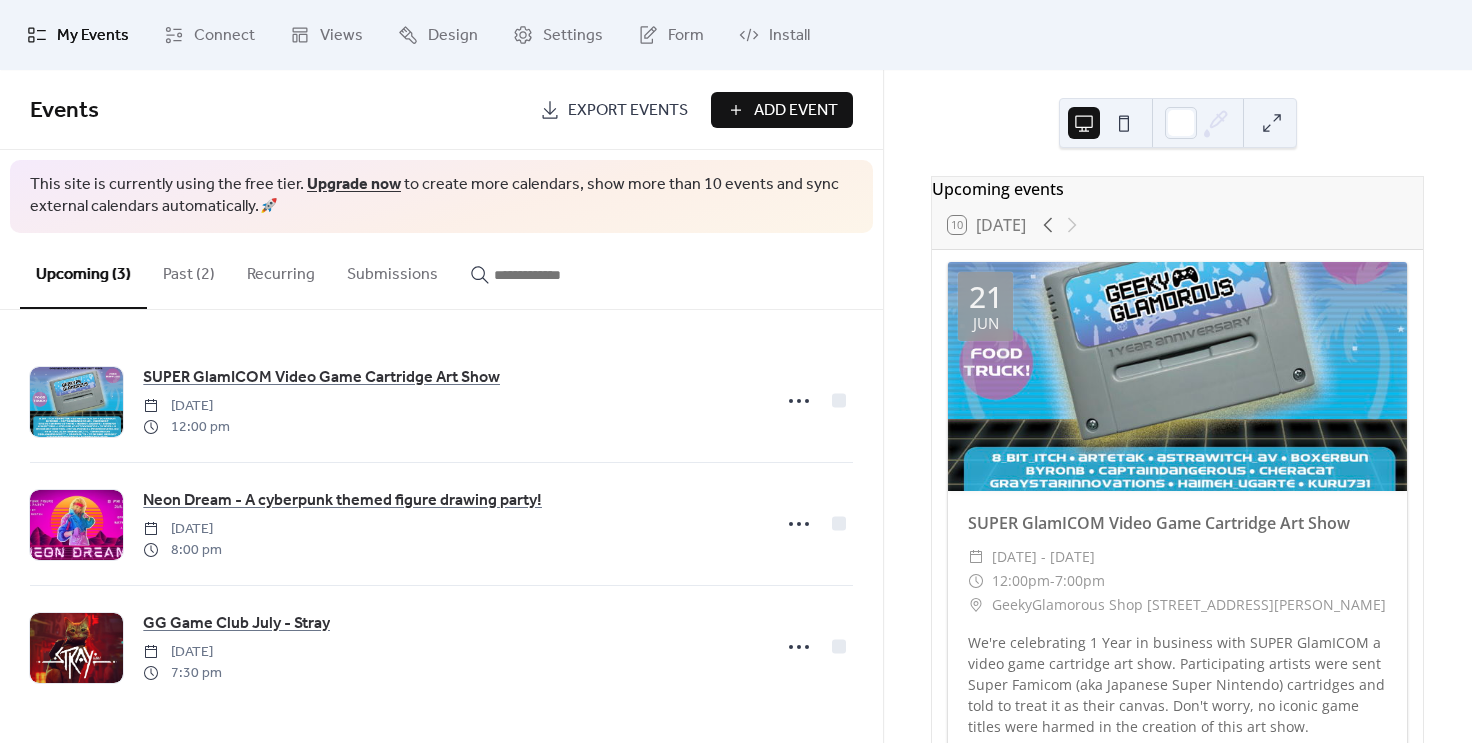 click on "Add Event" at bounding box center [796, 111] 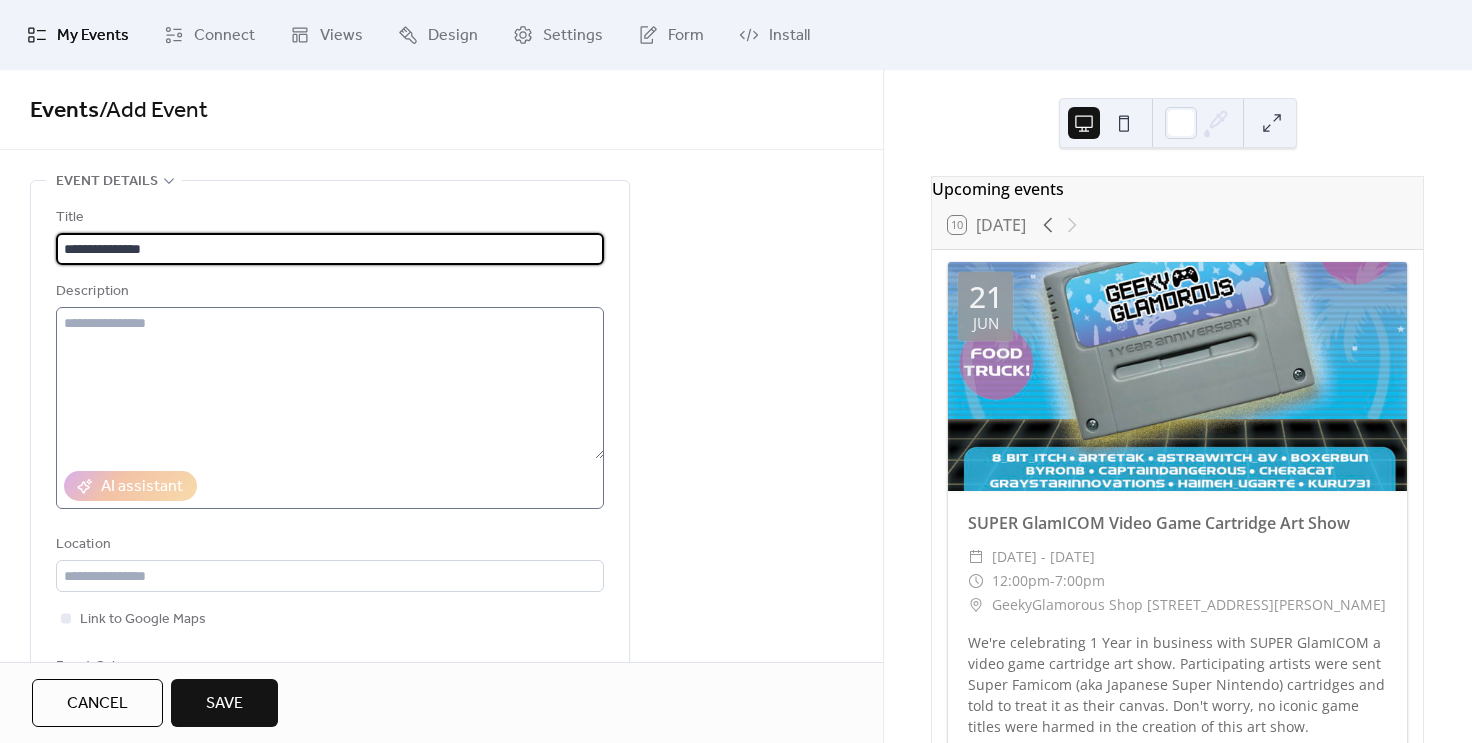 type on "**********" 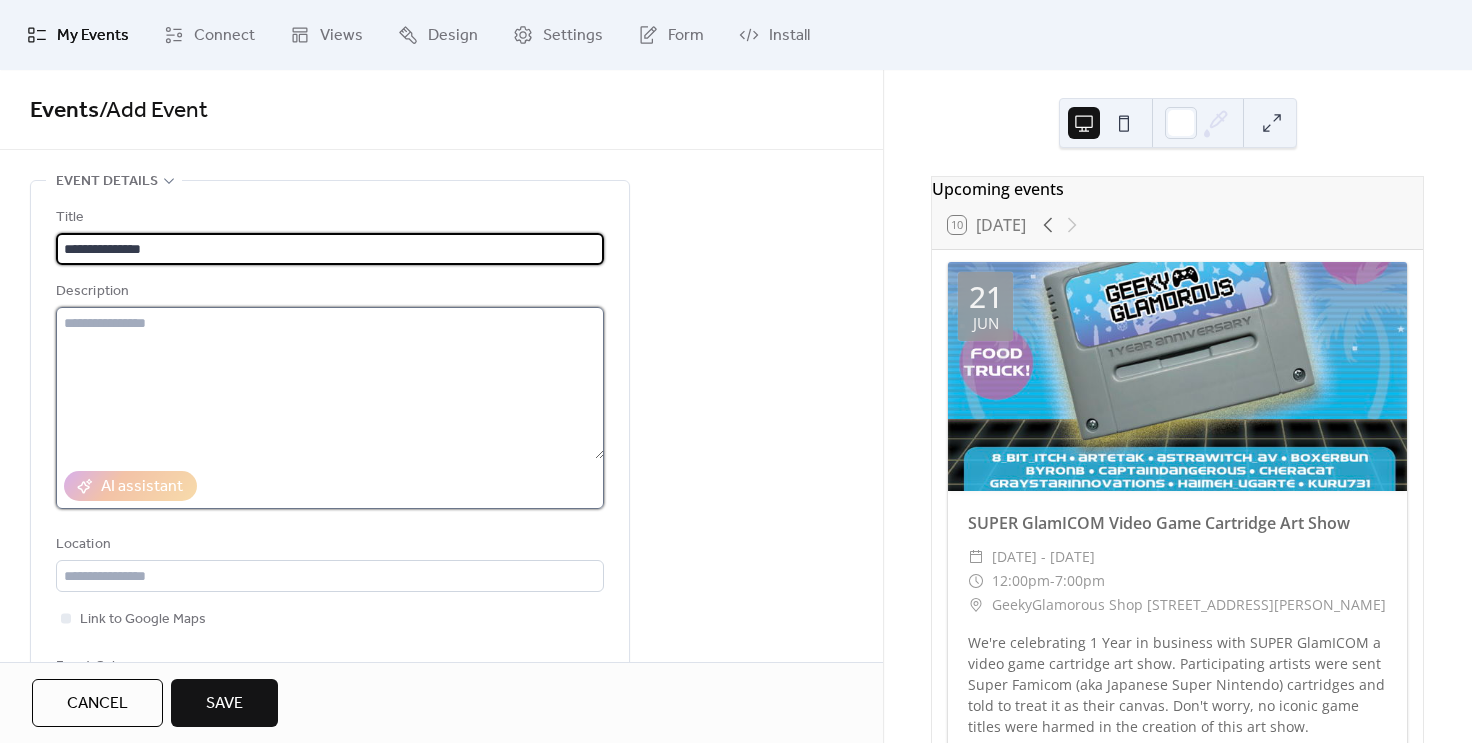 click at bounding box center (330, 383) 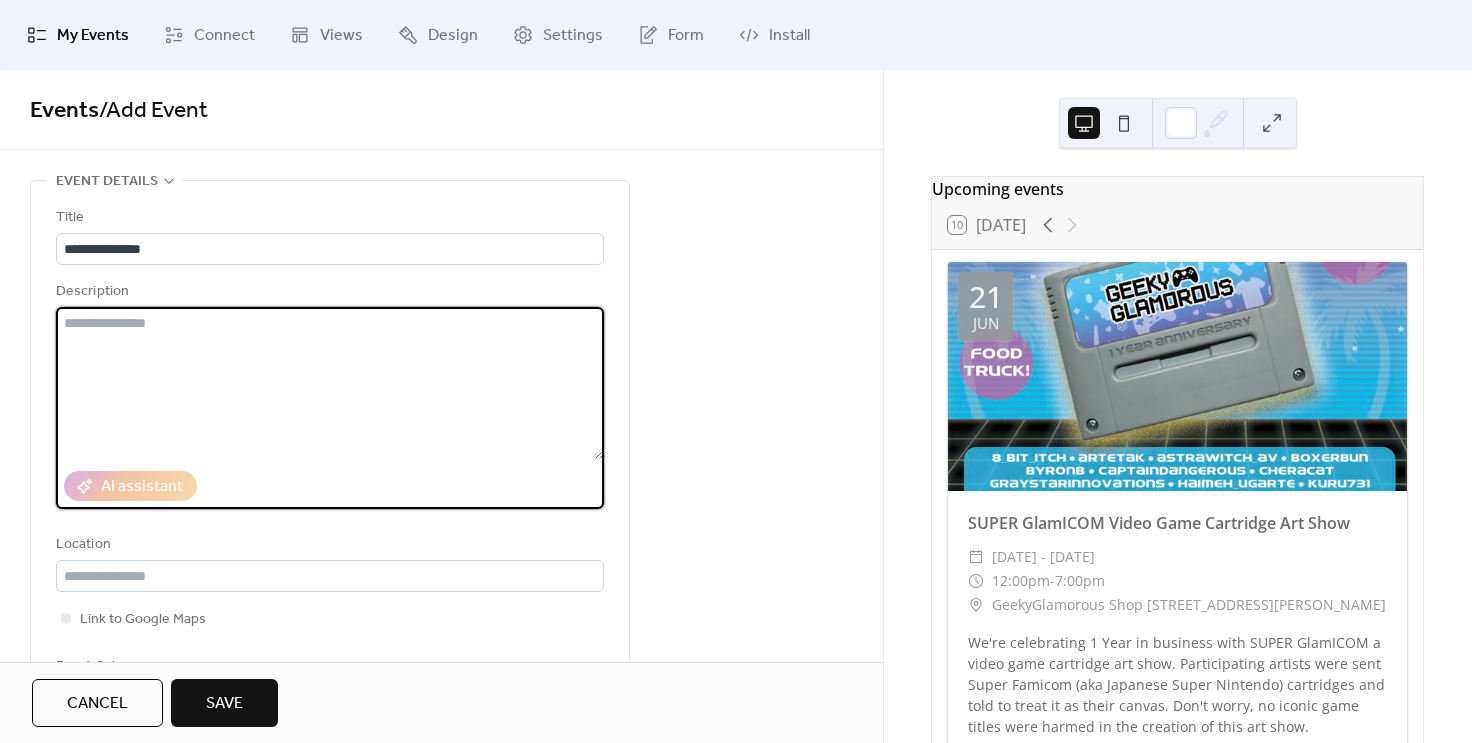 paste on "**********" 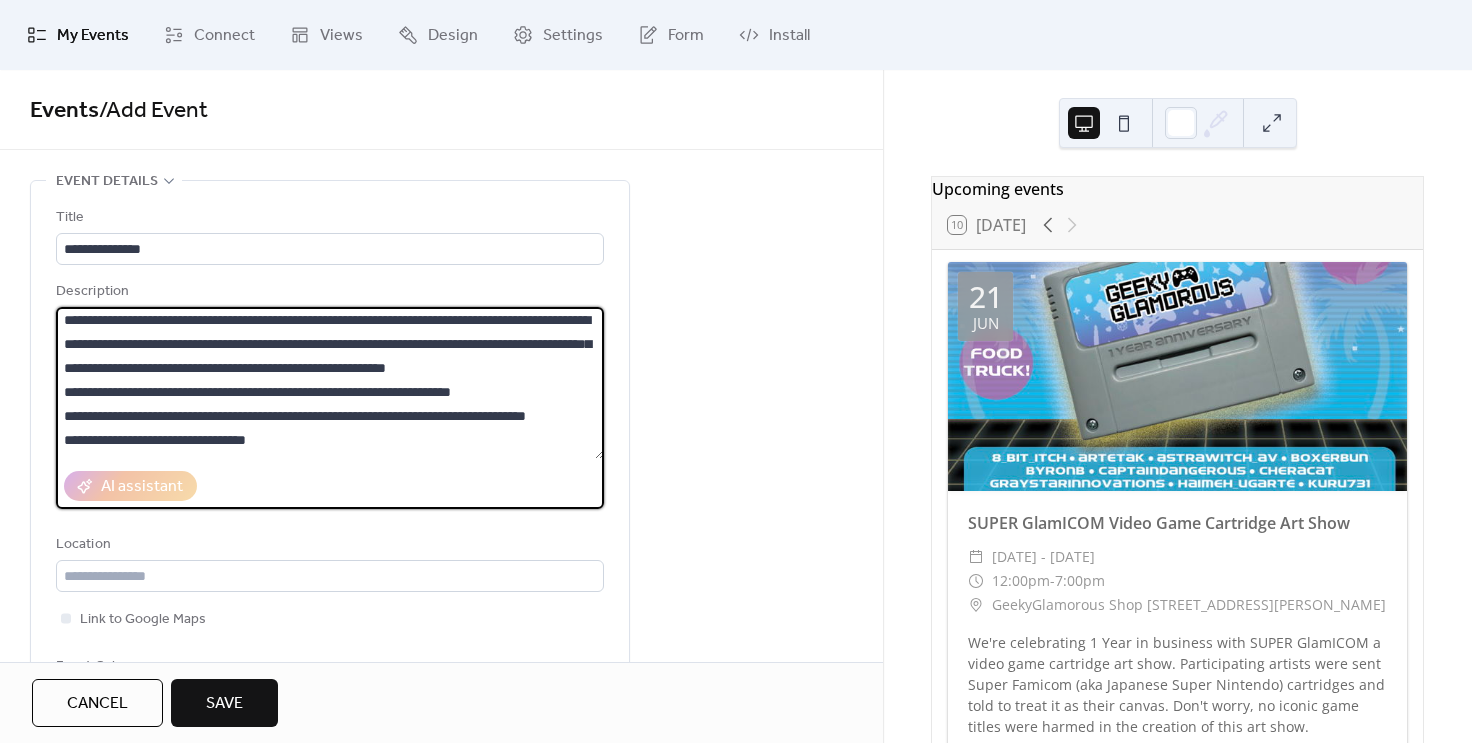 scroll, scrollTop: 0, scrollLeft: 0, axis: both 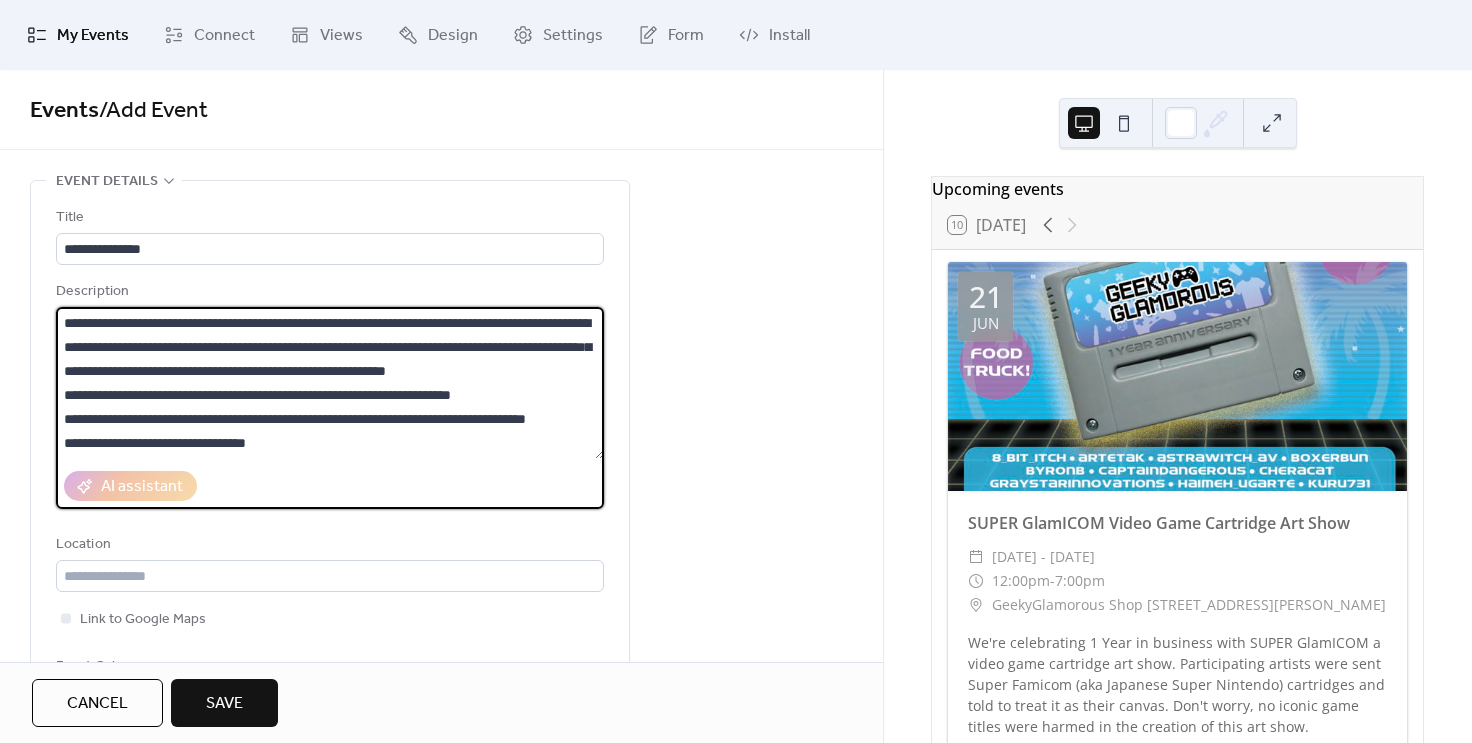 type on "**********" 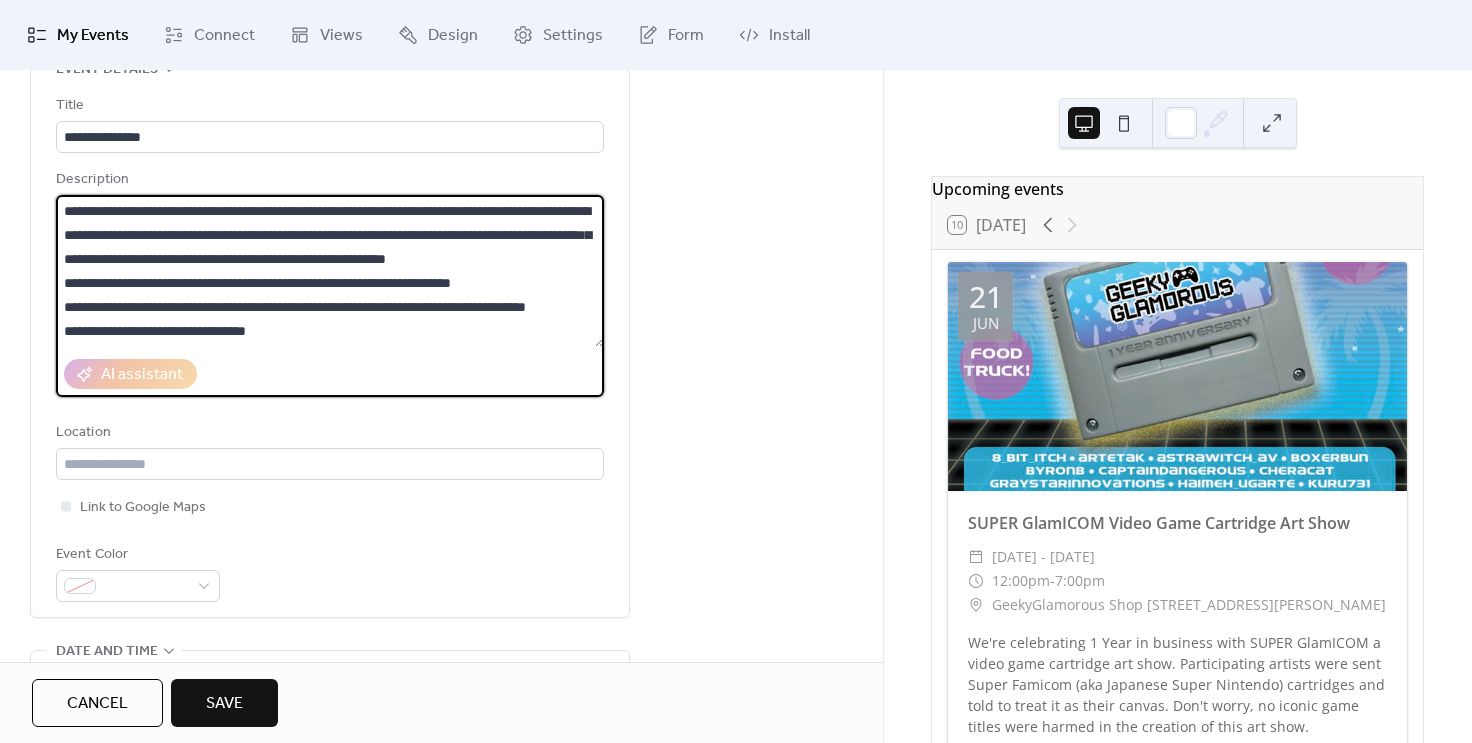 scroll, scrollTop: 103, scrollLeft: 0, axis: vertical 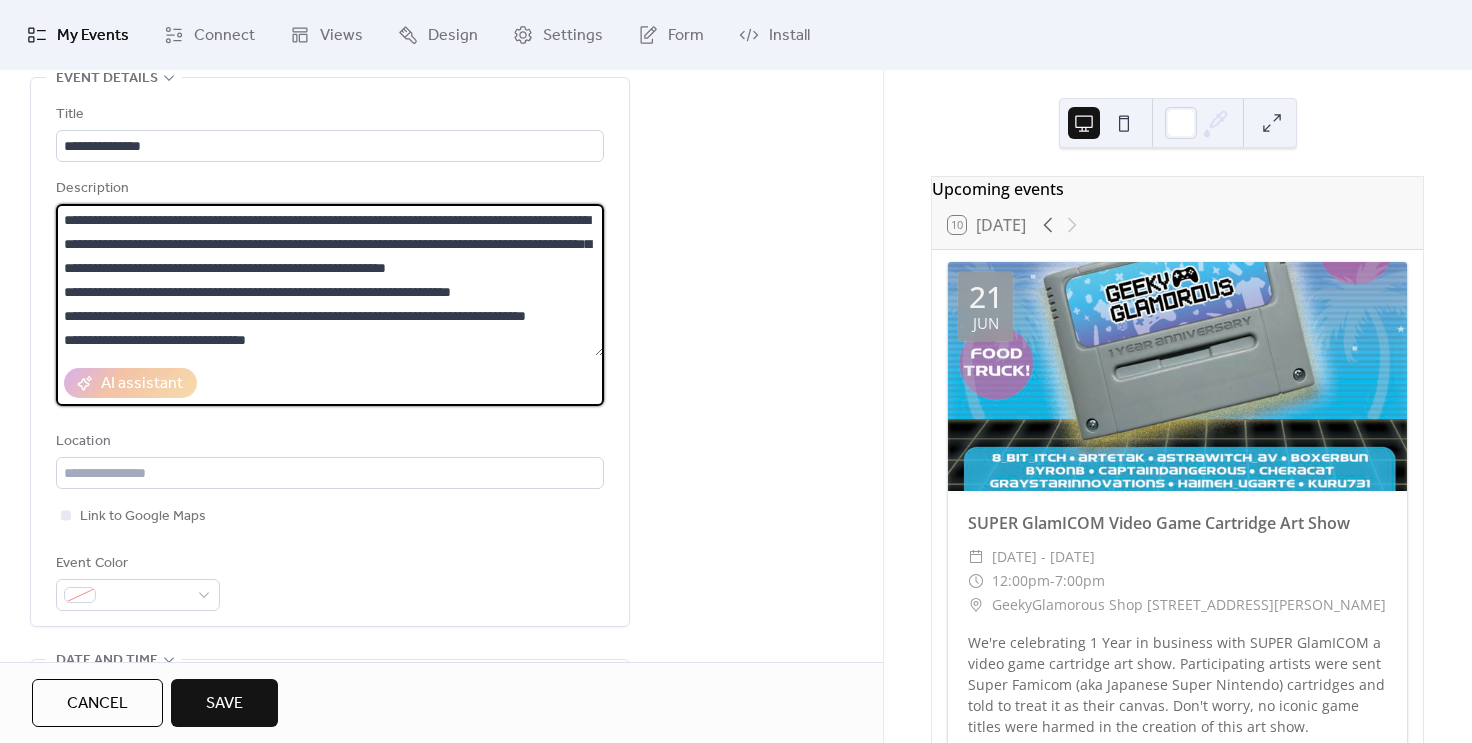 click on "**********" at bounding box center [330, 280] 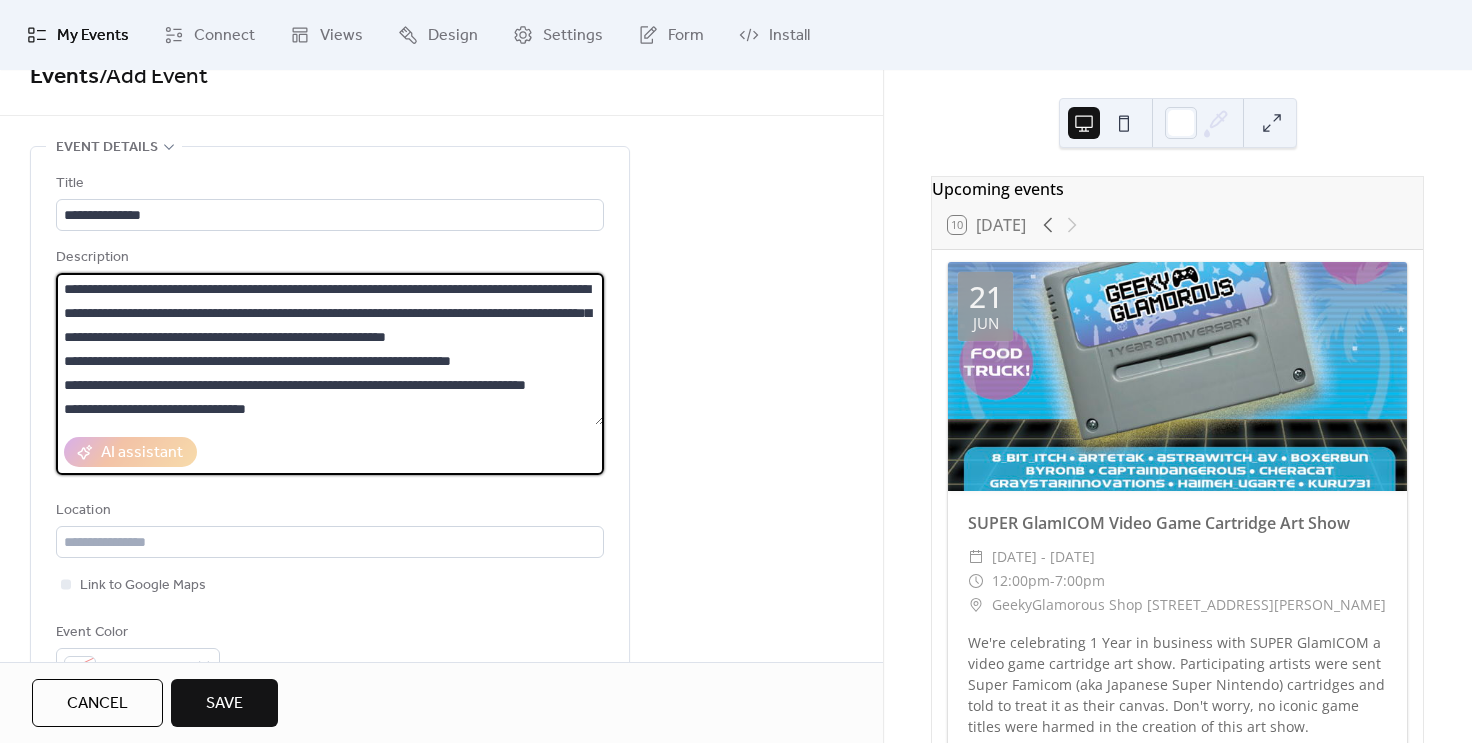 scroll, scrollTop: 0, scrollLeft: 0, axis: both 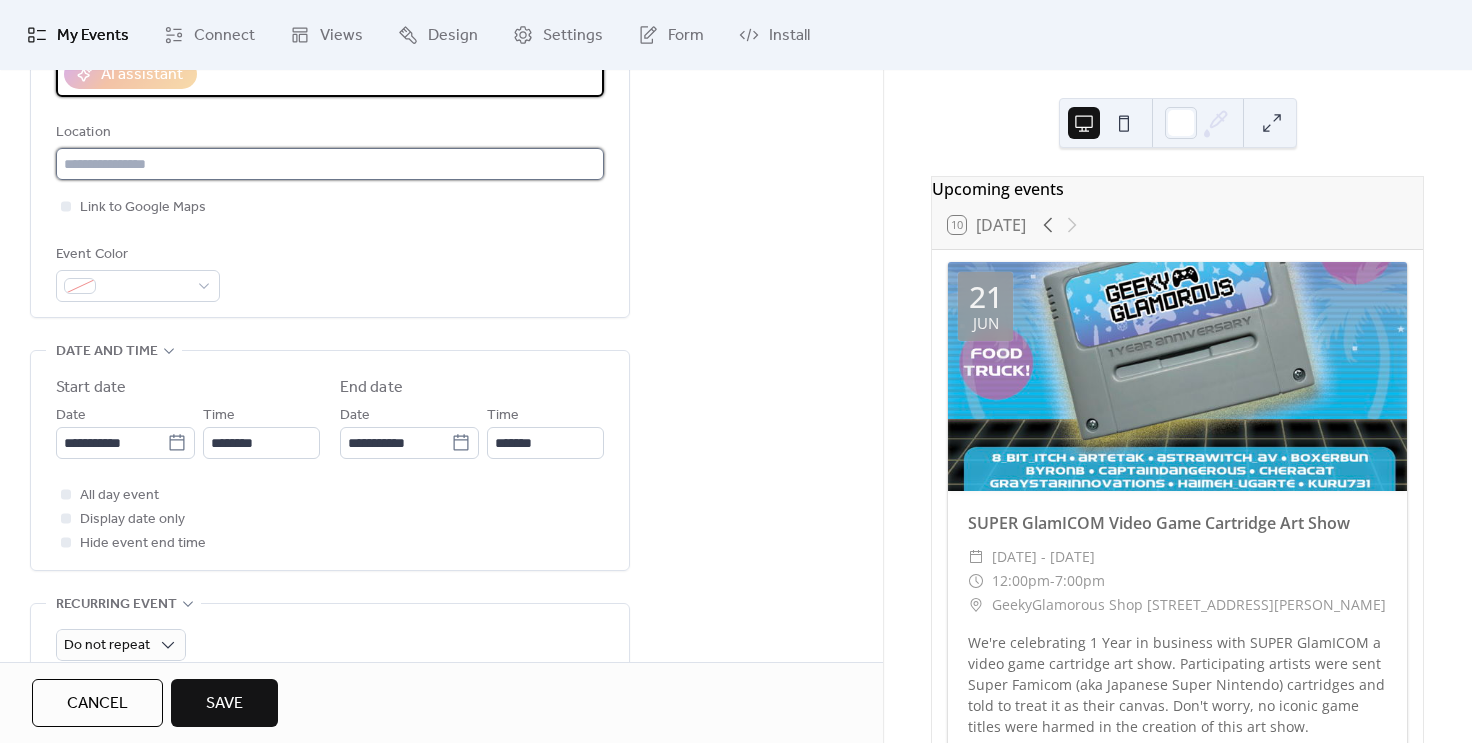 click at bounding box center [330, 164] 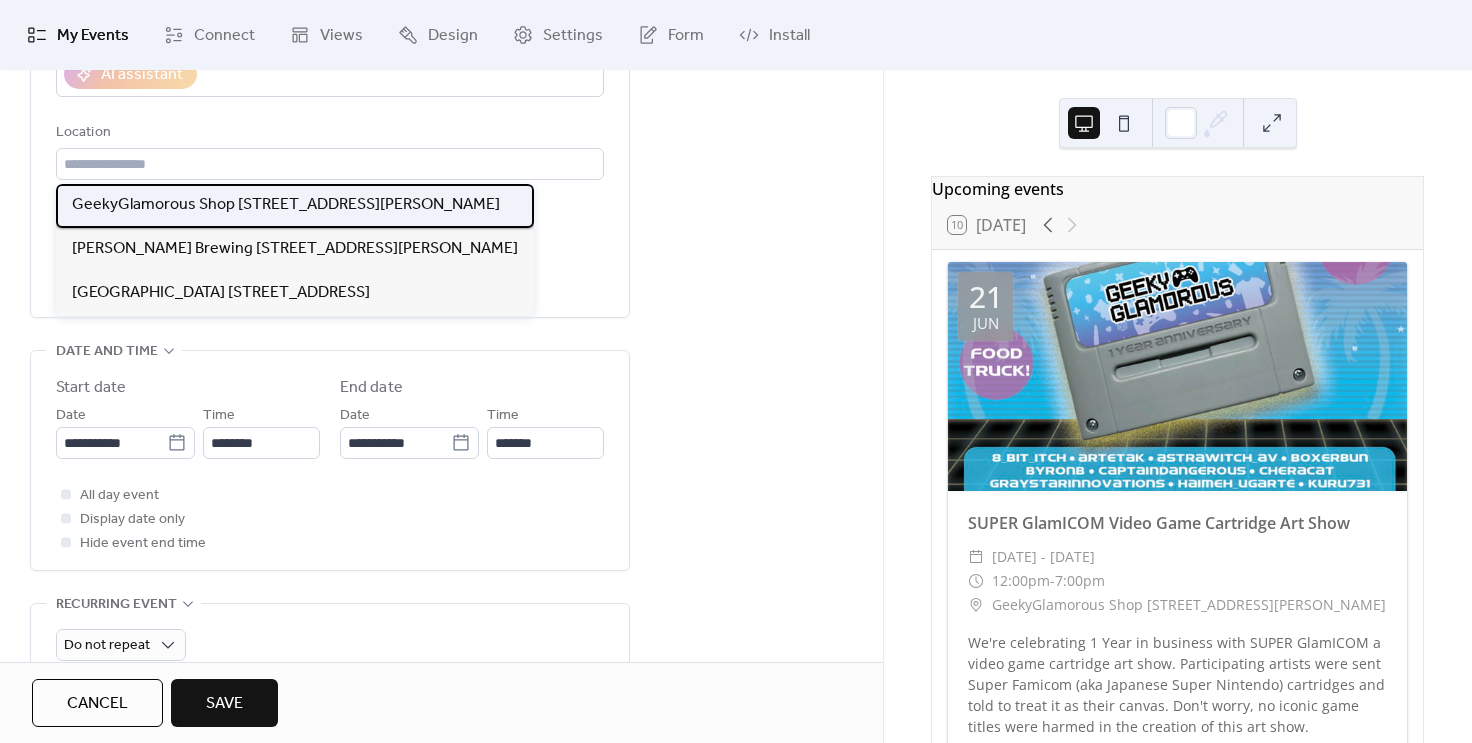 click on "GeekyGlamorous Shop [STREET_ADDRESS][PERSON_NAME]" at bounding box center [286, 205] 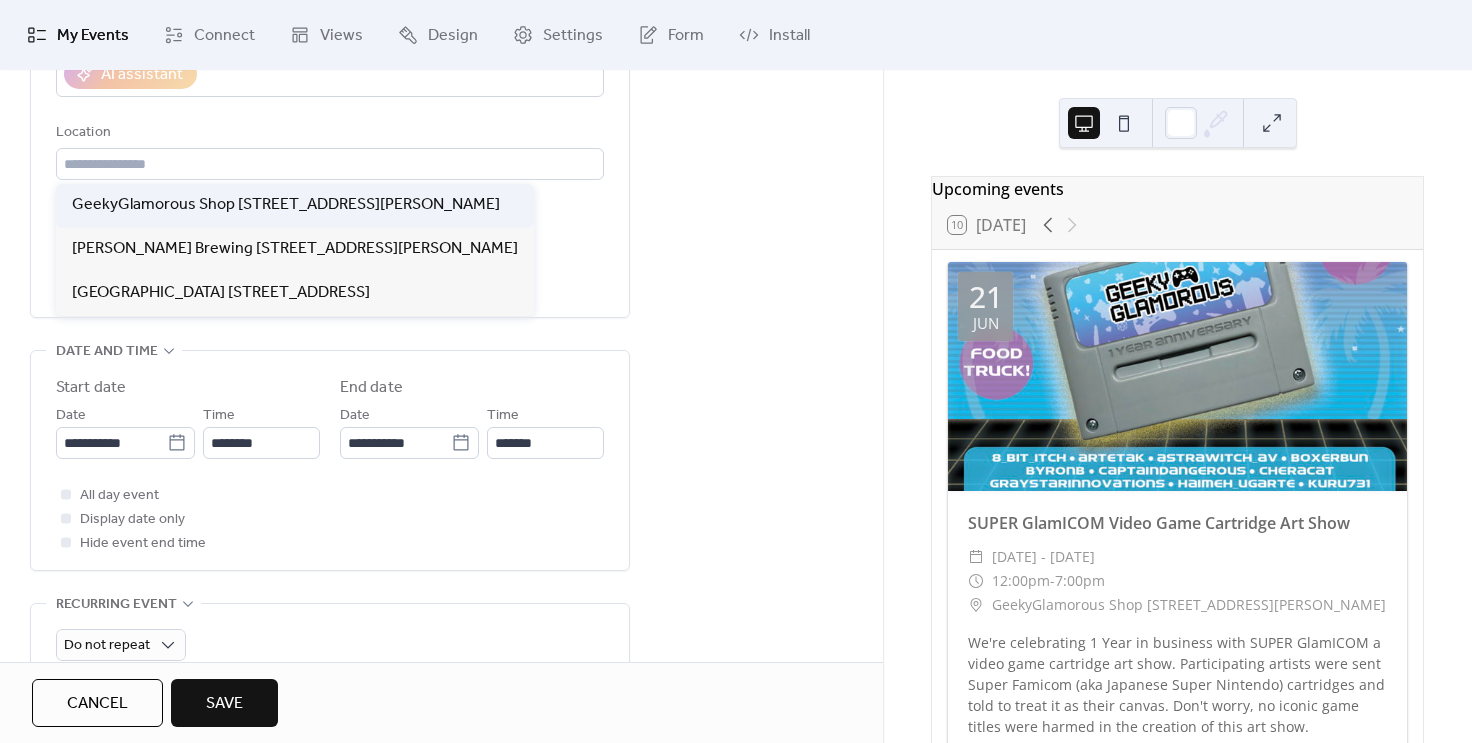 type on "**********" 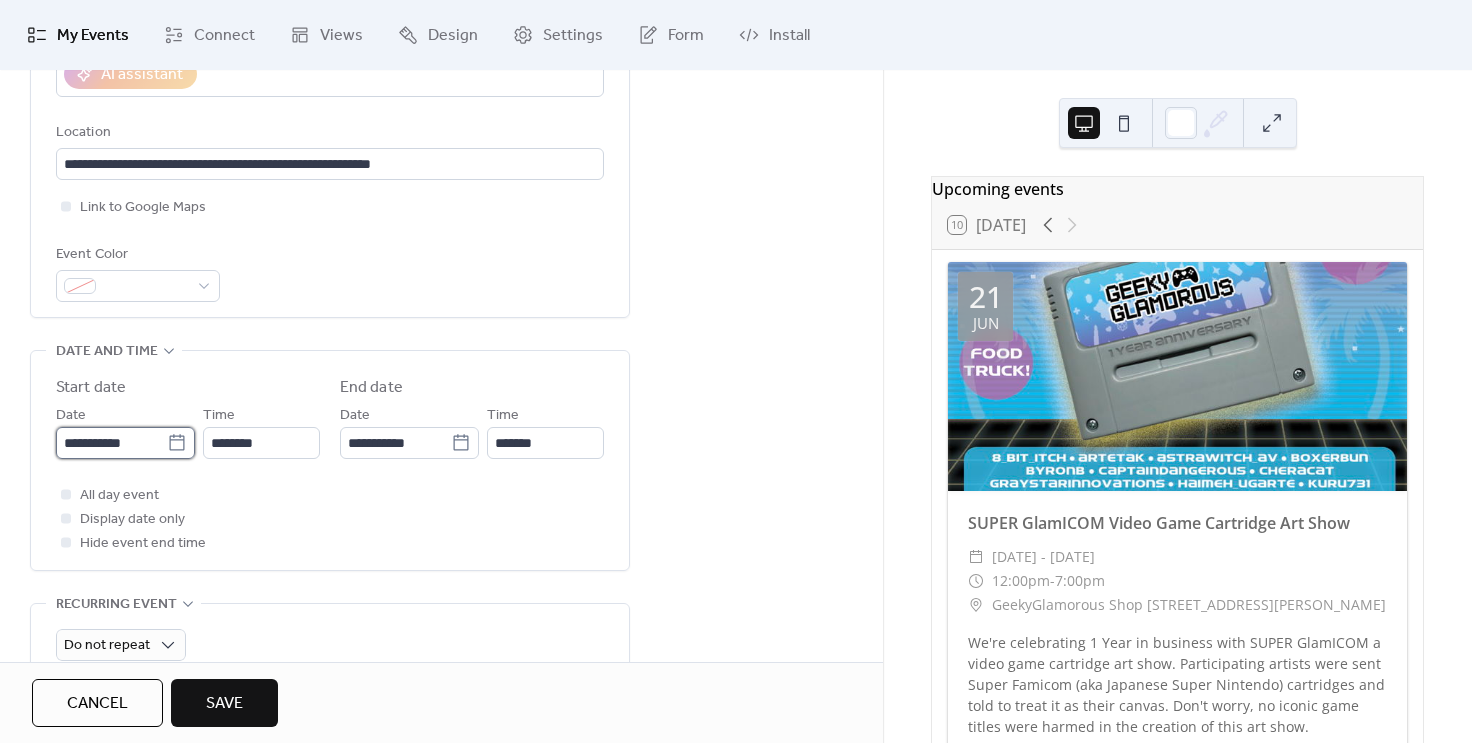 click on "**********" at bounding box center (111, 443) 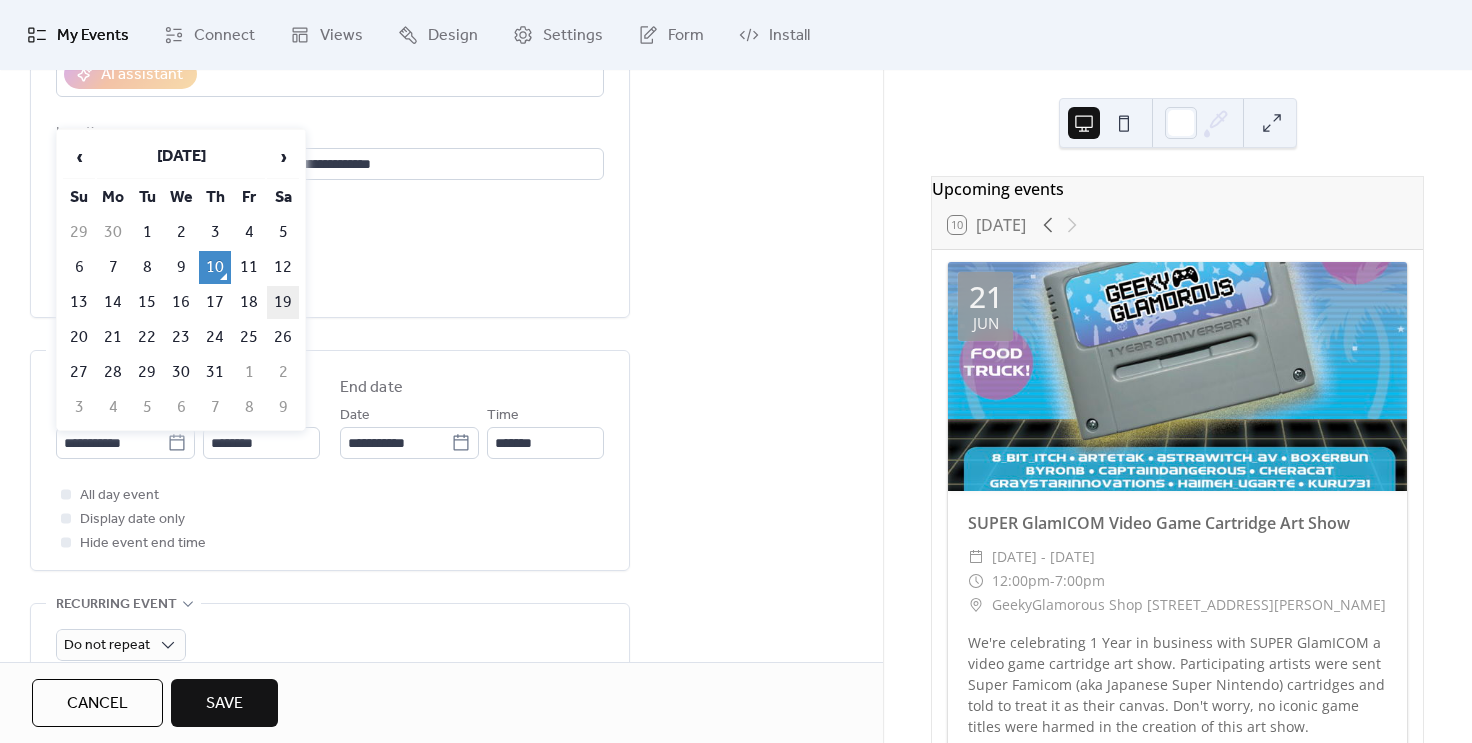click on "19" at bounding box center (283, 302) 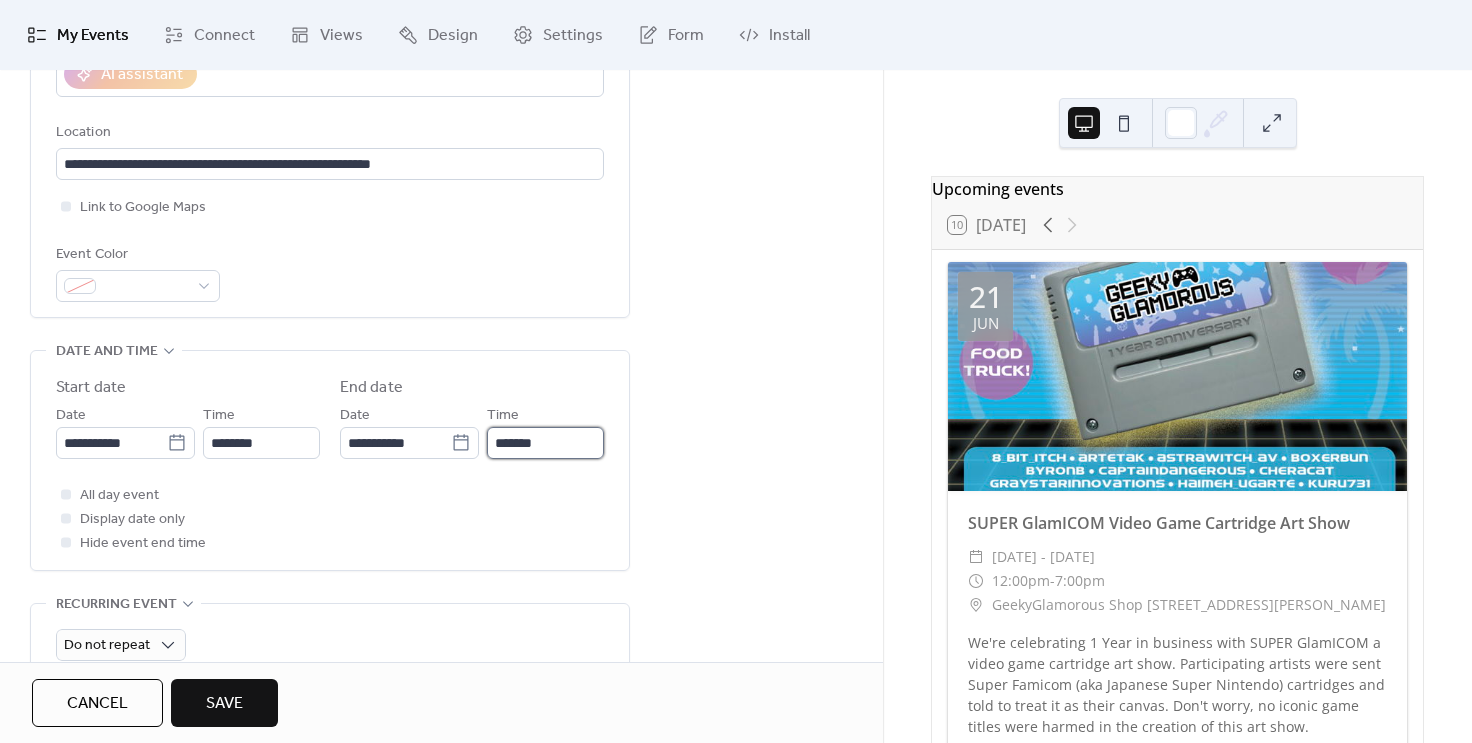 click on "*******" at bounding box center (545, 443) 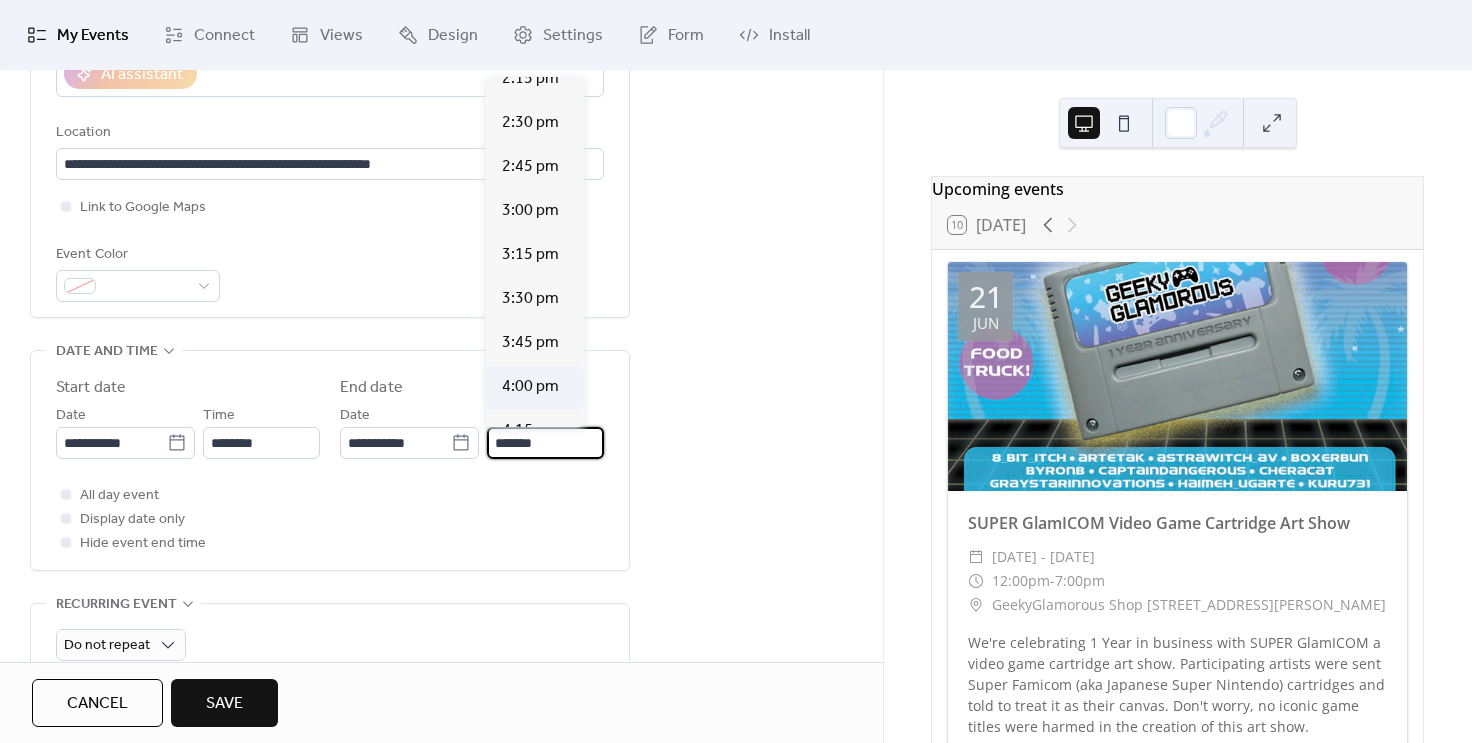 scroll, scrollTop: 378, scrollLeft: 0, axis: vertical 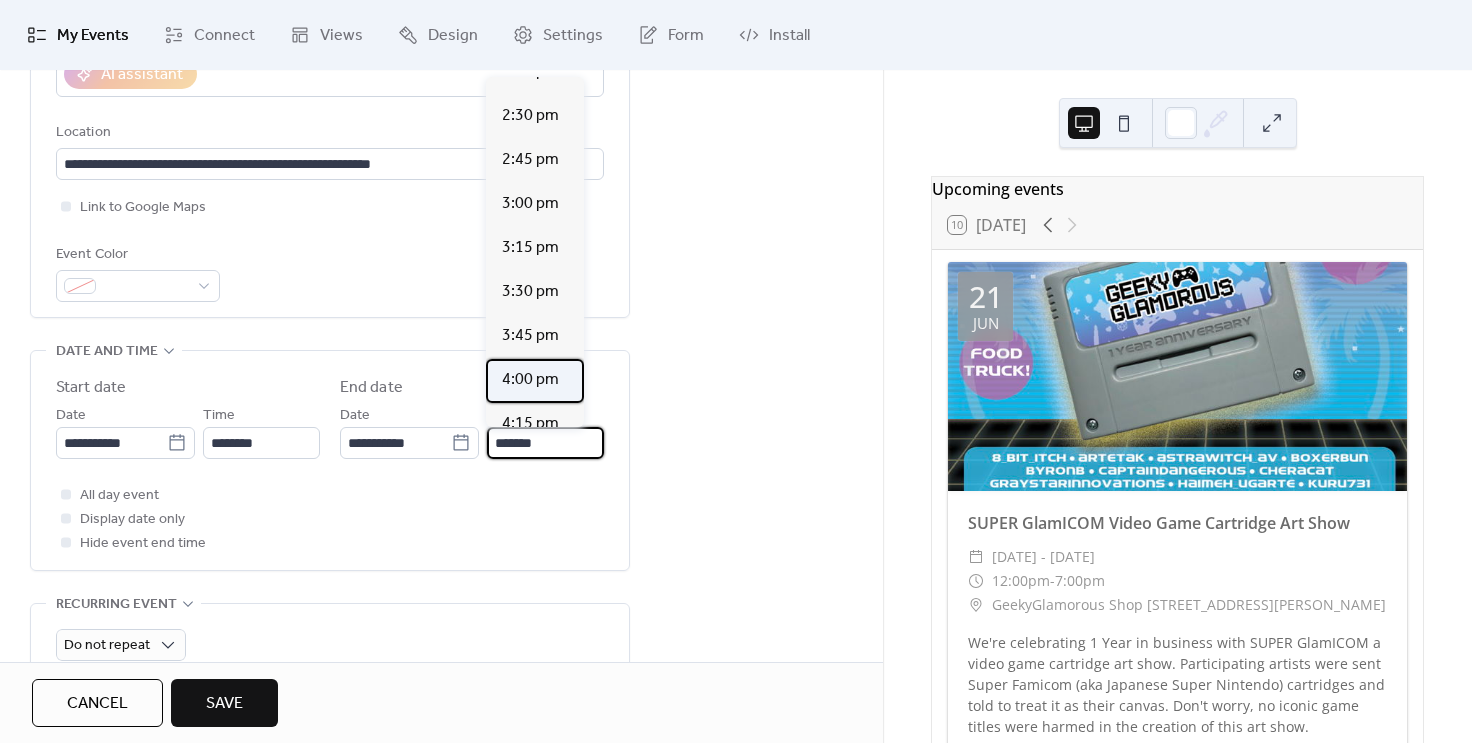 click on "4:00 pm" at bounding box center [530, 380] 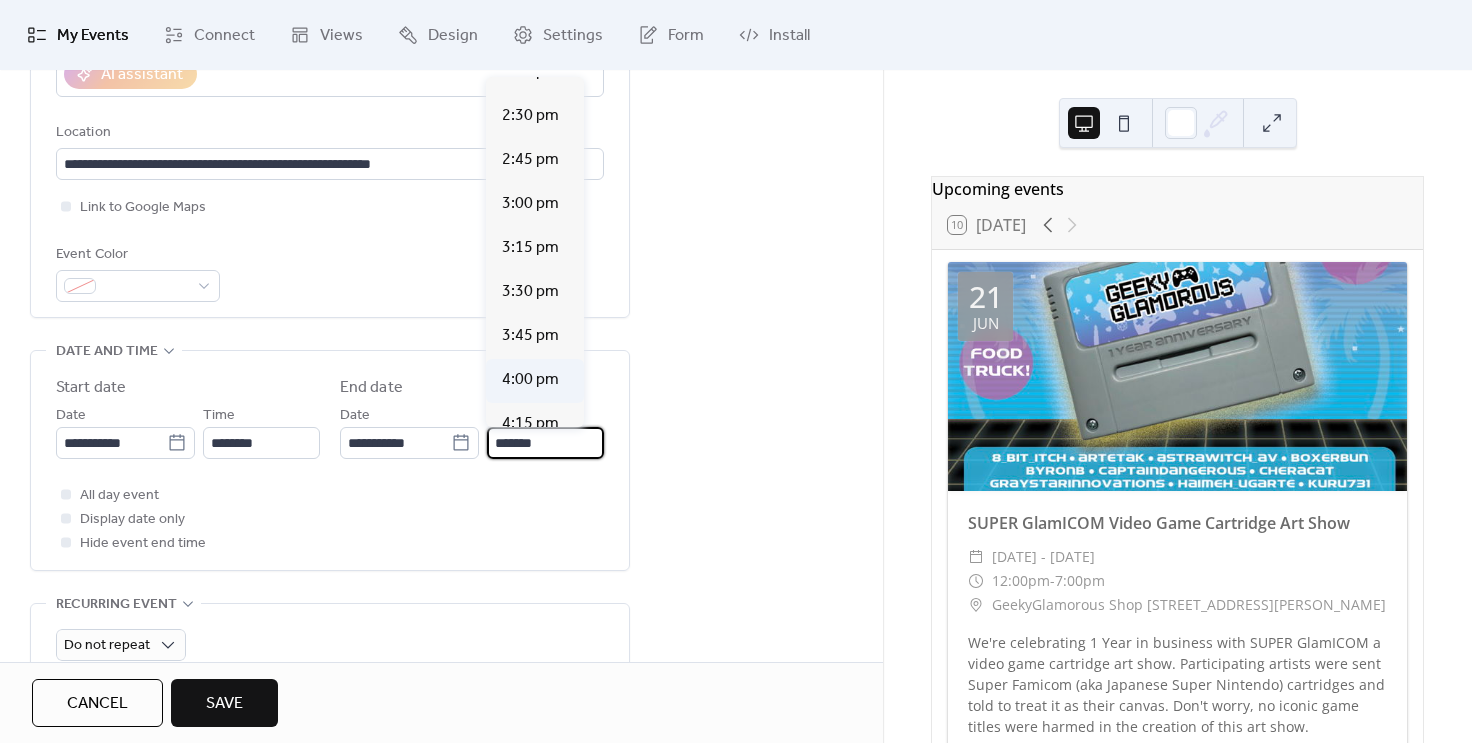 type on "*******" 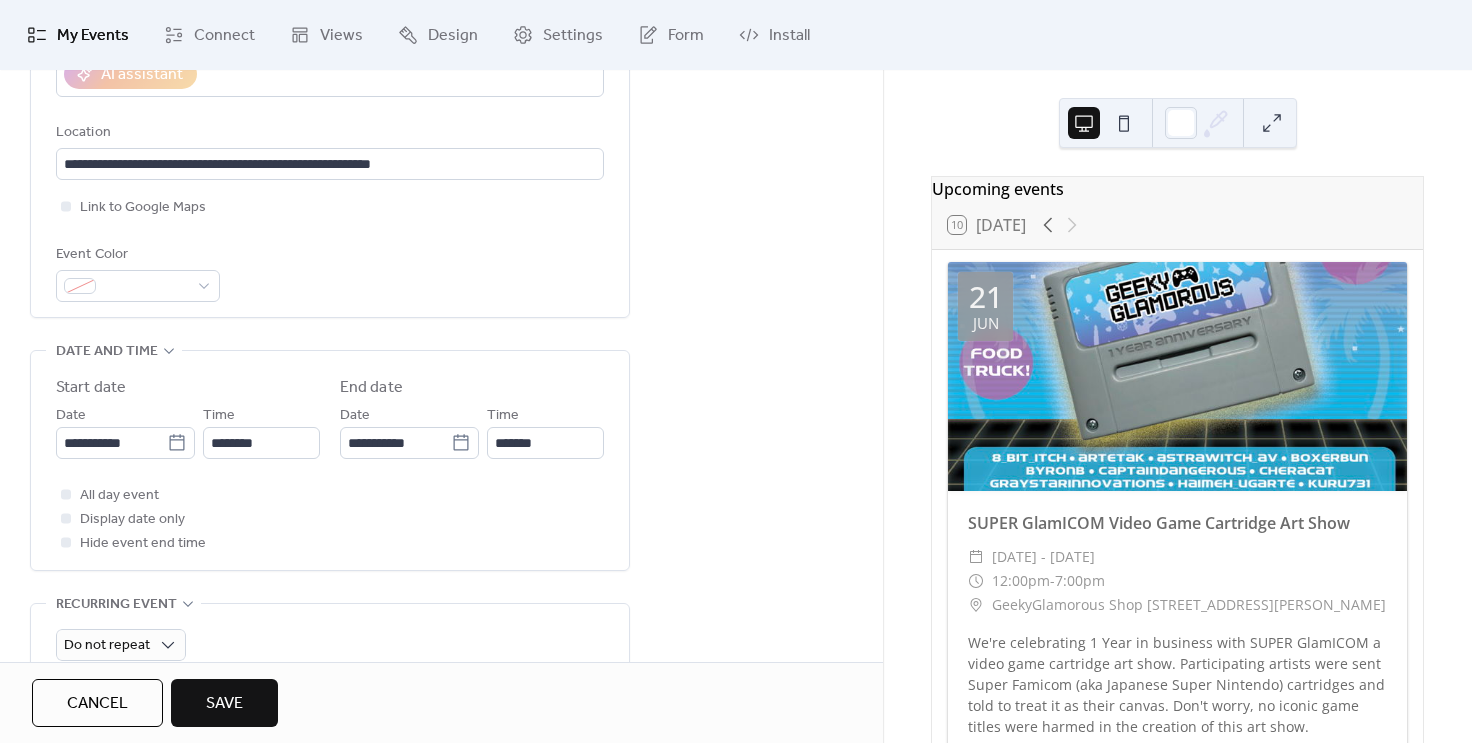 click on "**********" at bounding box center (441, 576) 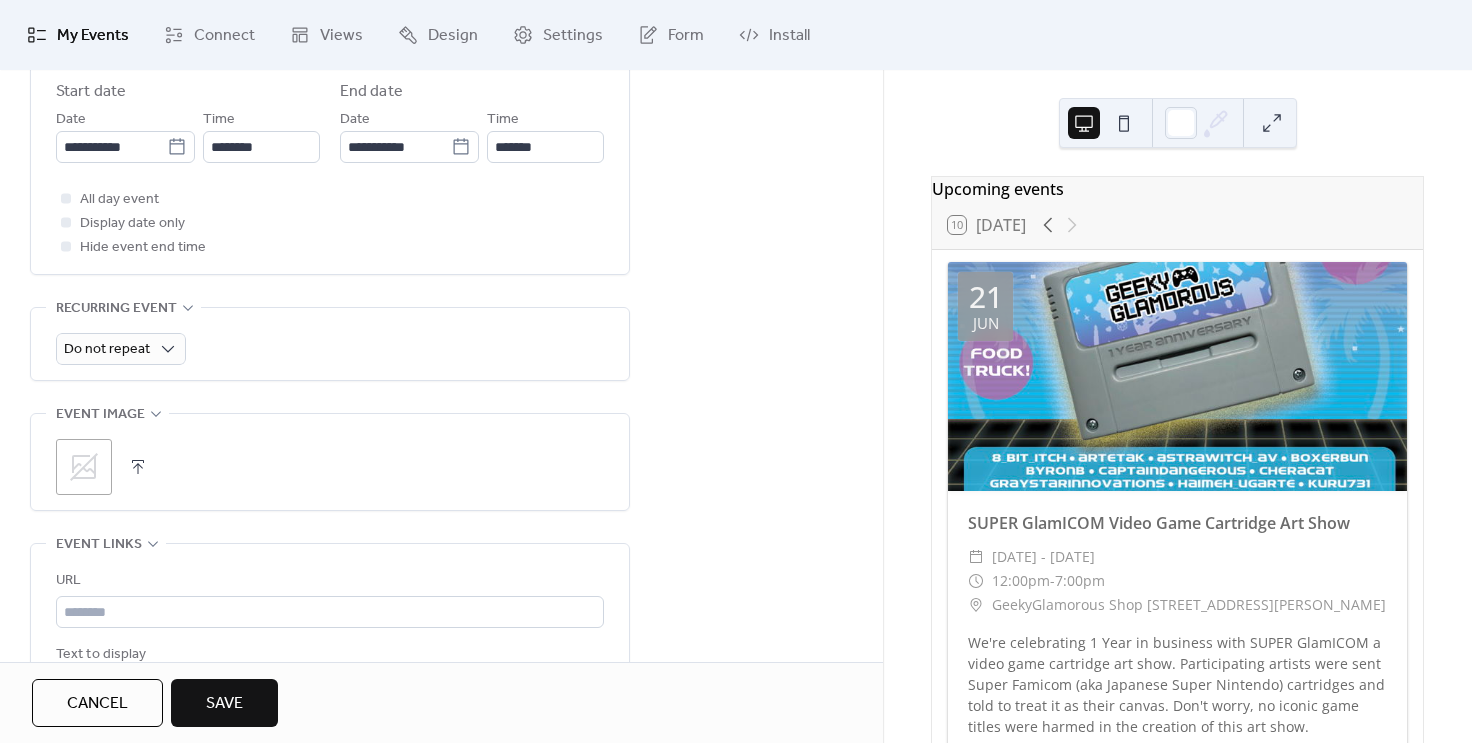 click 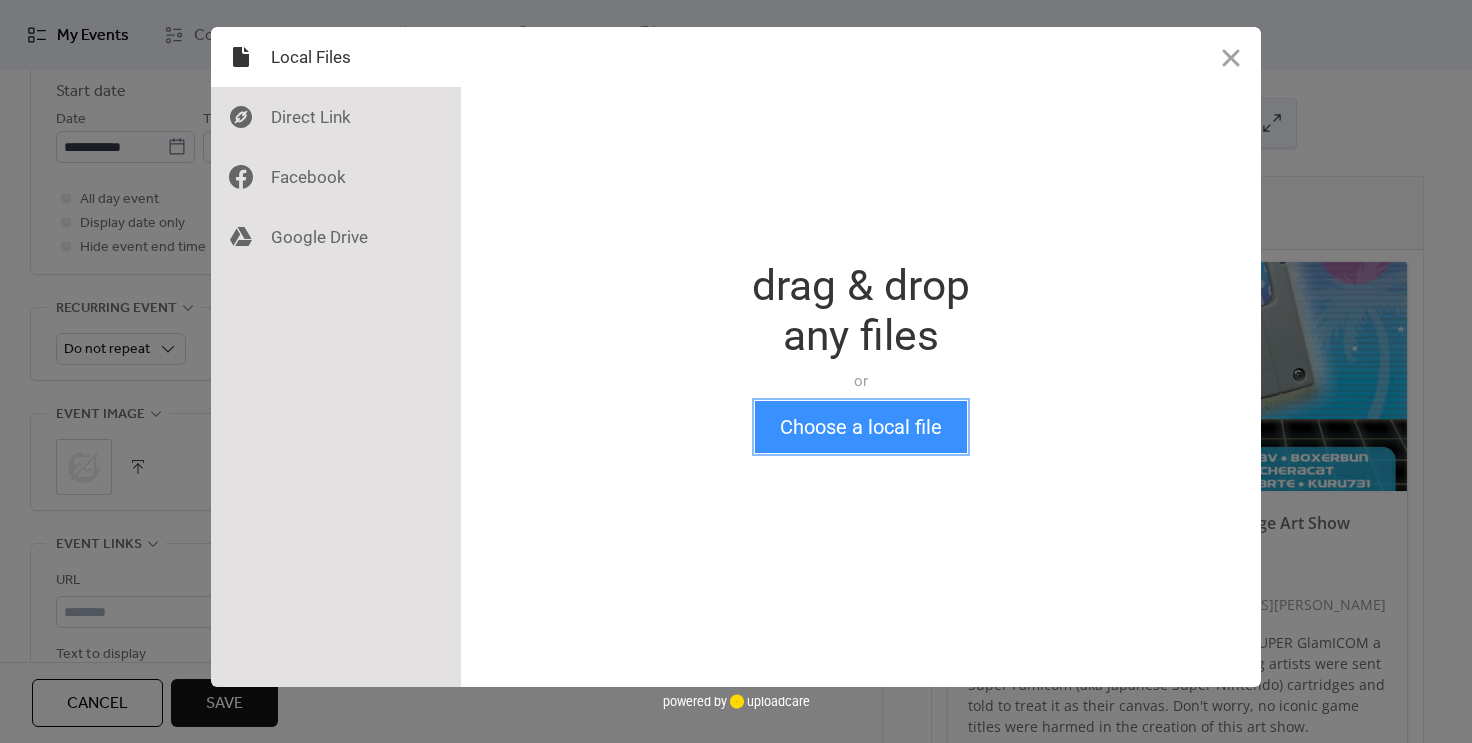 click on "Choose a local file" at bounding box center (861, 427) 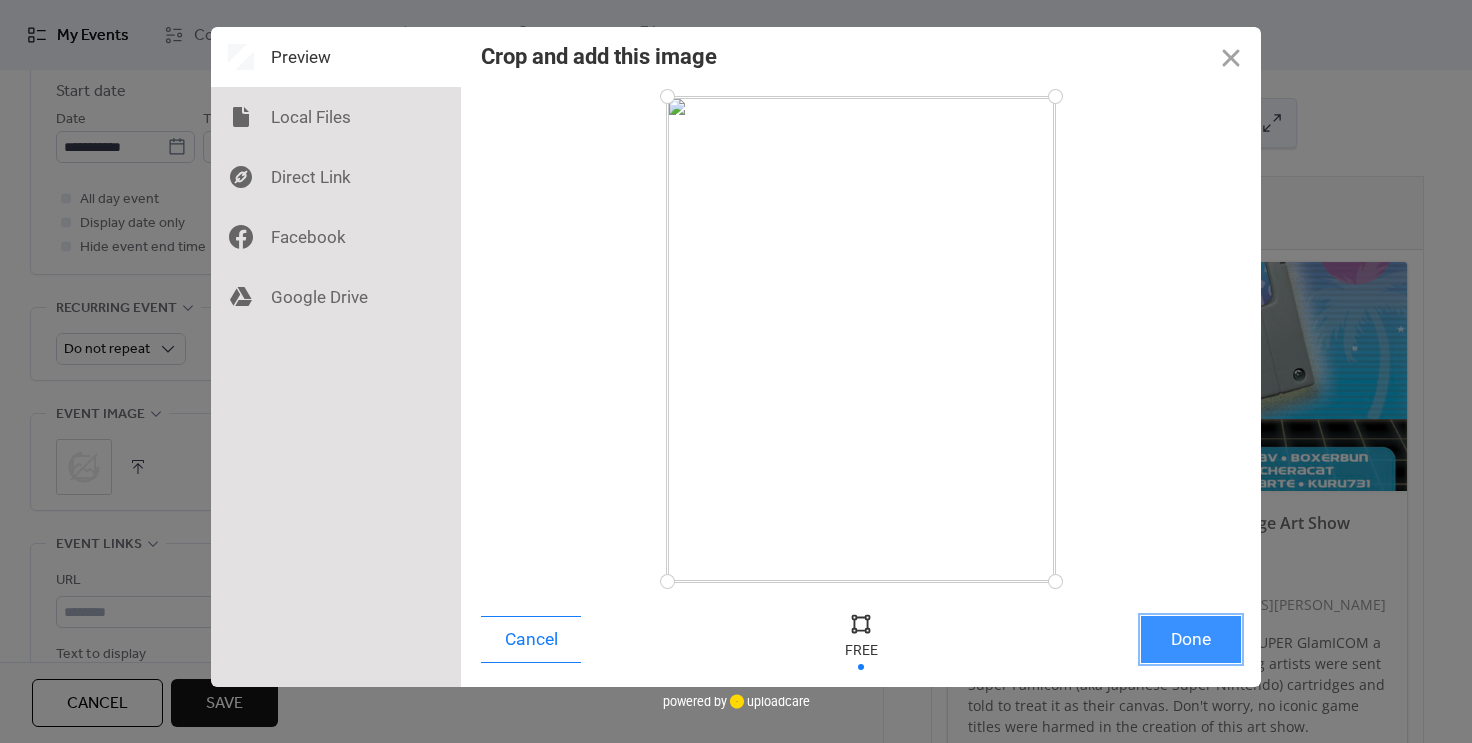 click on "Done" at bounding box center (1191, 639) 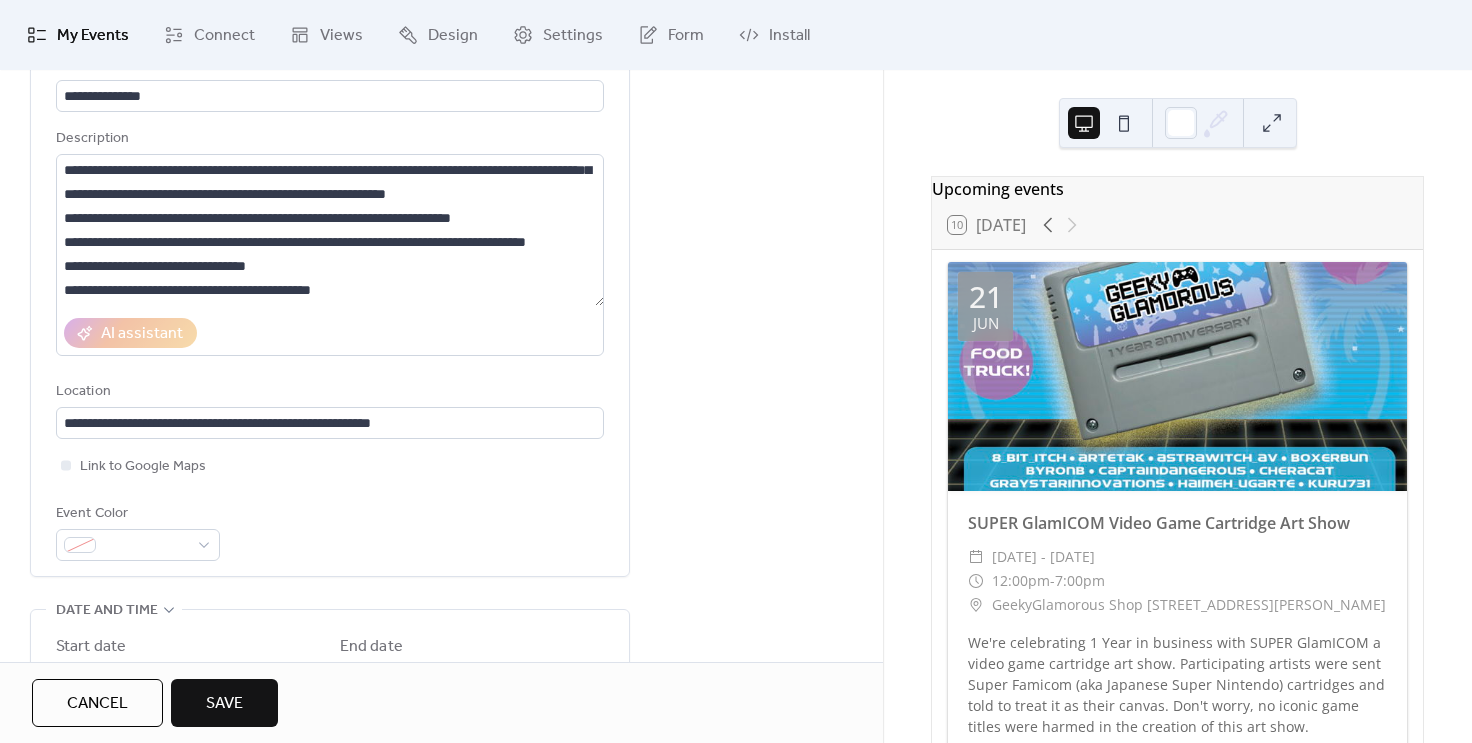 scroll, scrollTop: 0, scrollLeft: 0, axis: both 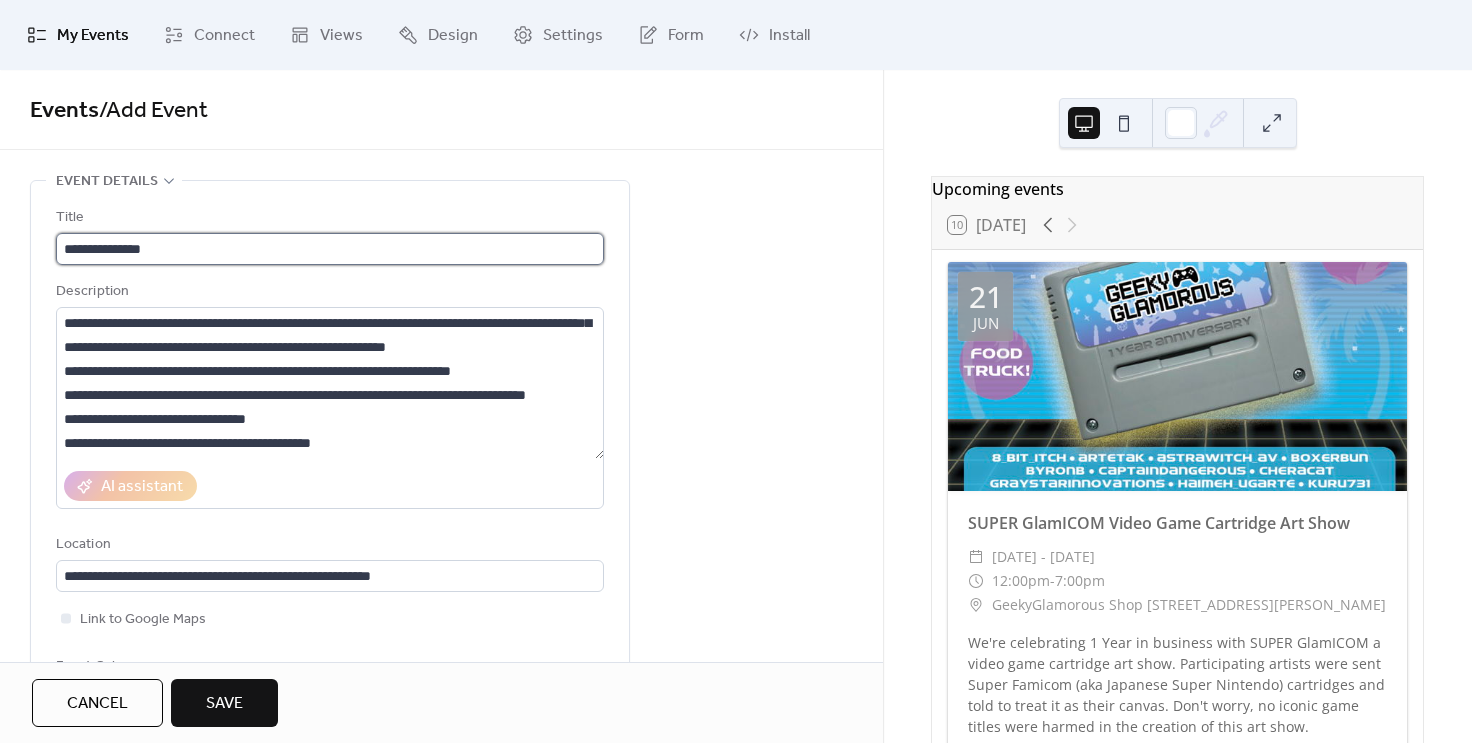 click on "**********" at bounding box center [330, 249] 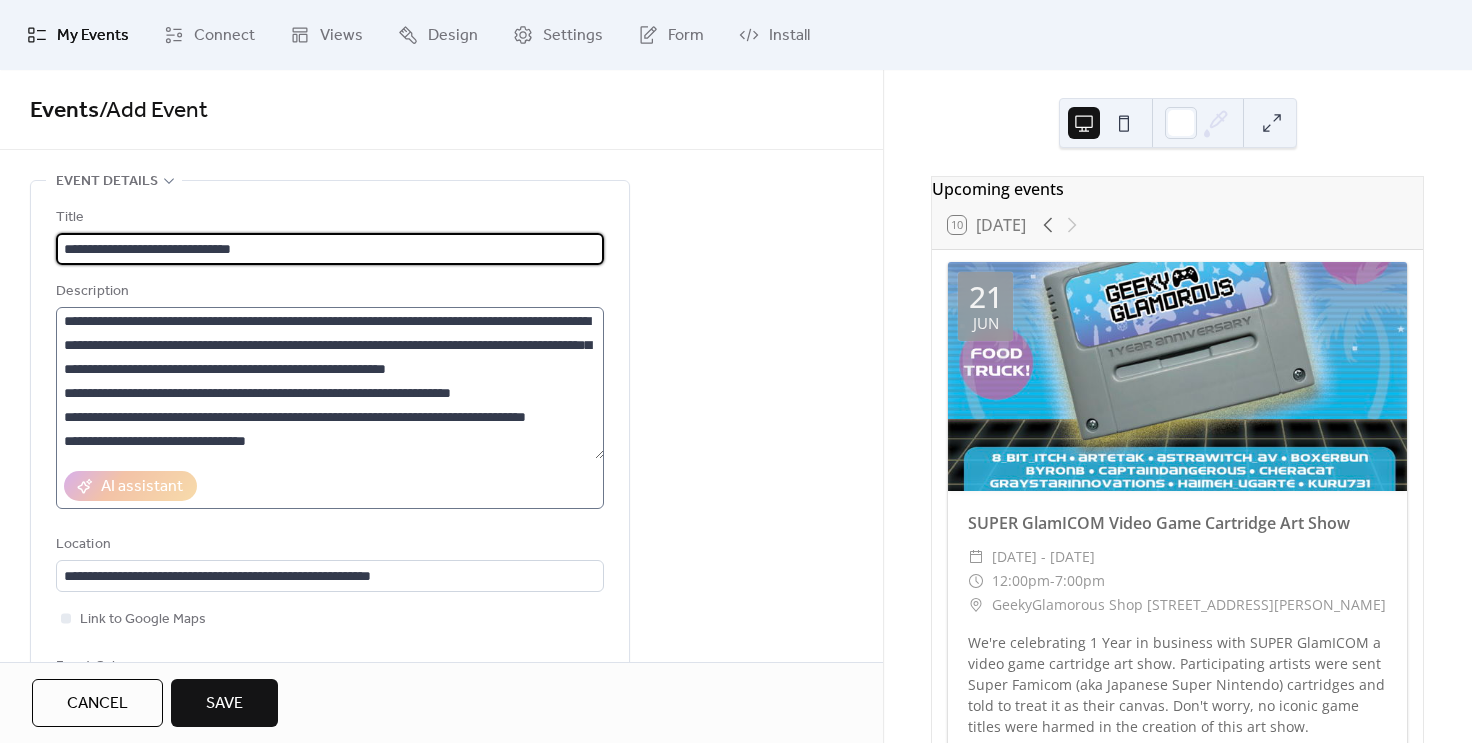 scroll, scrollTop: 0, scrollLeft: 0, axis: both 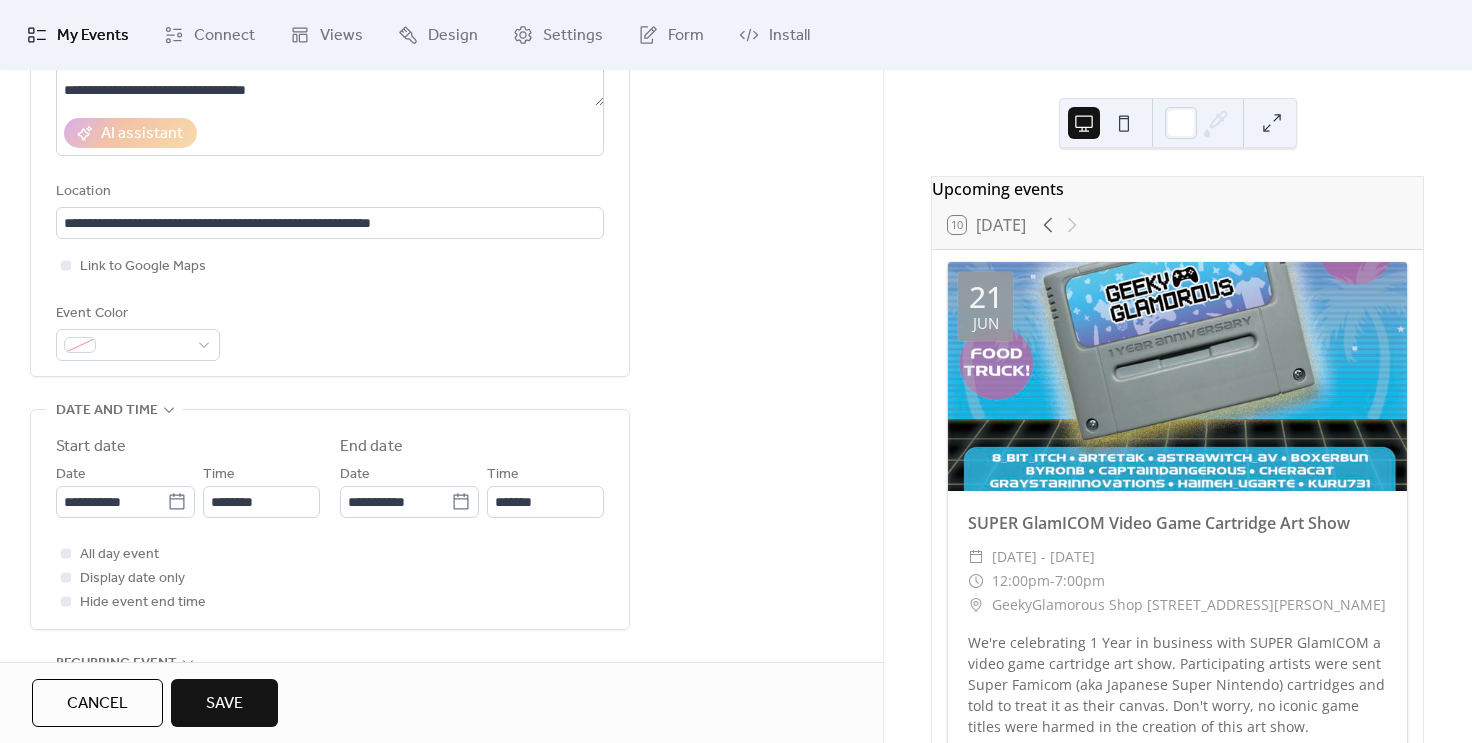 type on "**********" 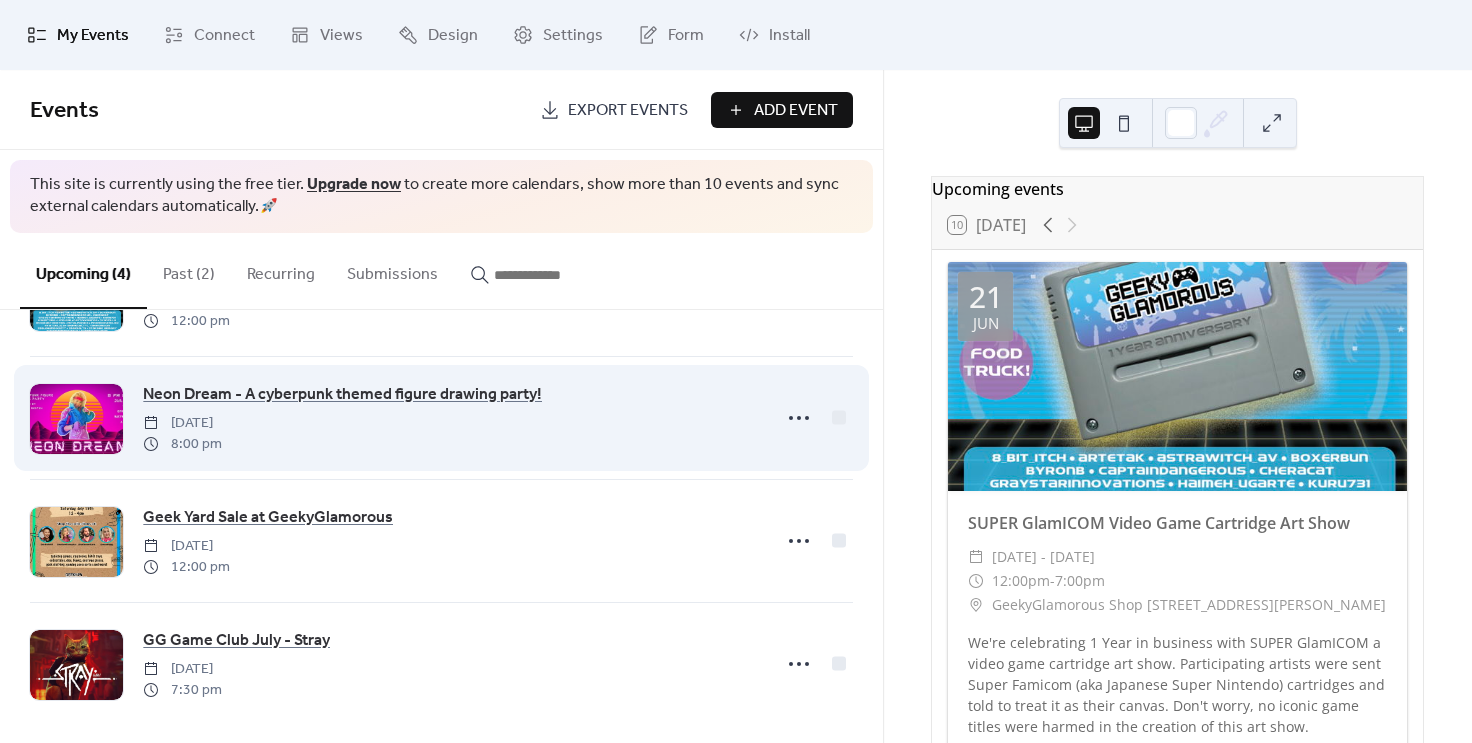 scroll, scrollTop: 120, scrollLeft: 0, axis: vertical 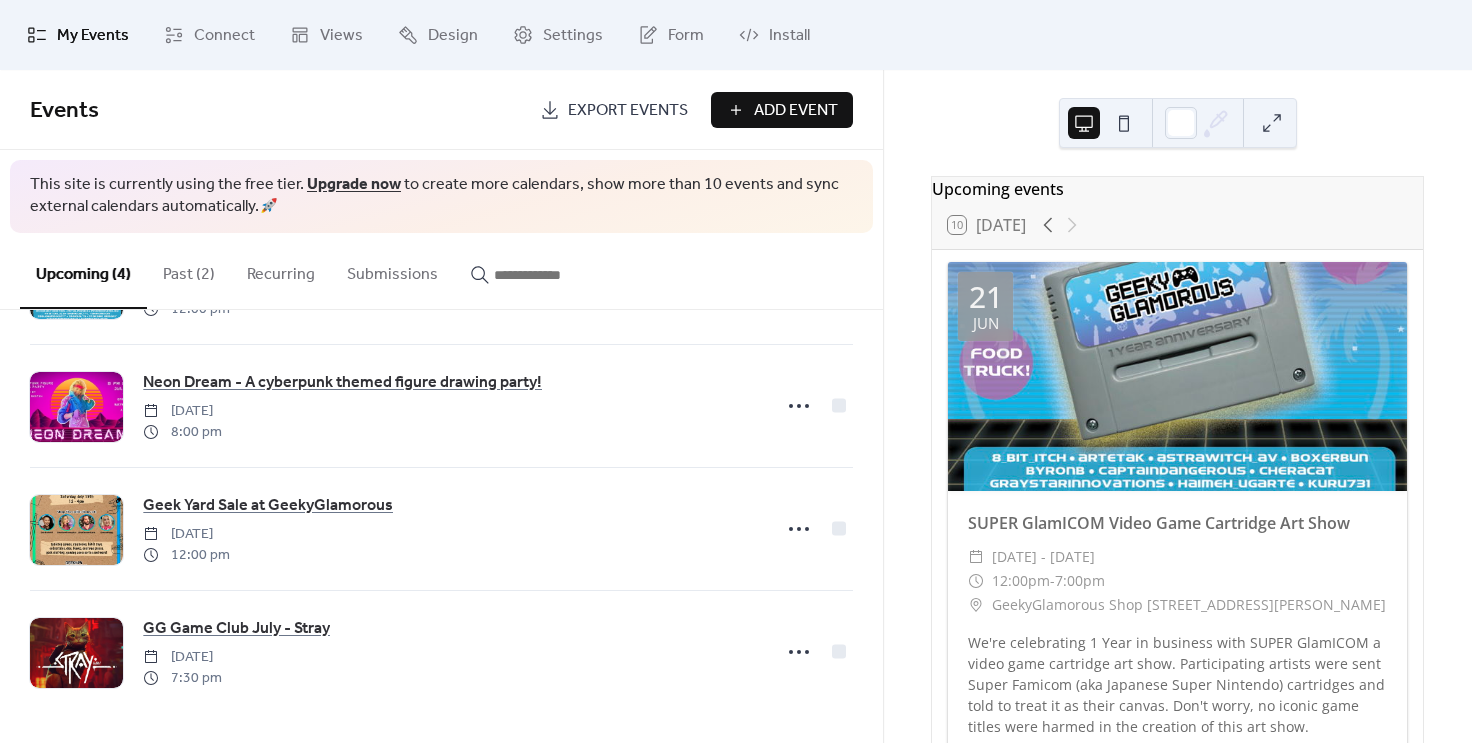 click on "Add Event" at bounding box center [782, 110] 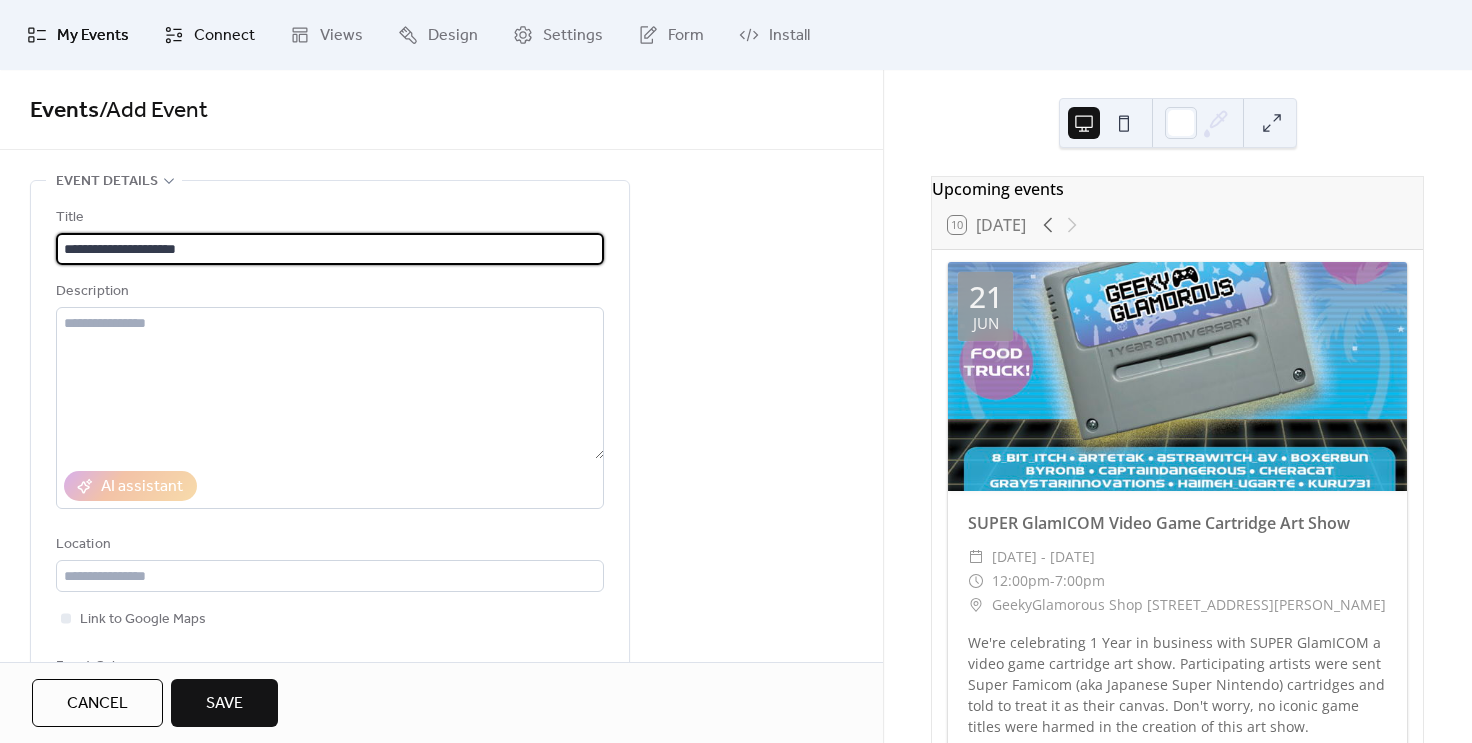 type on "**********" 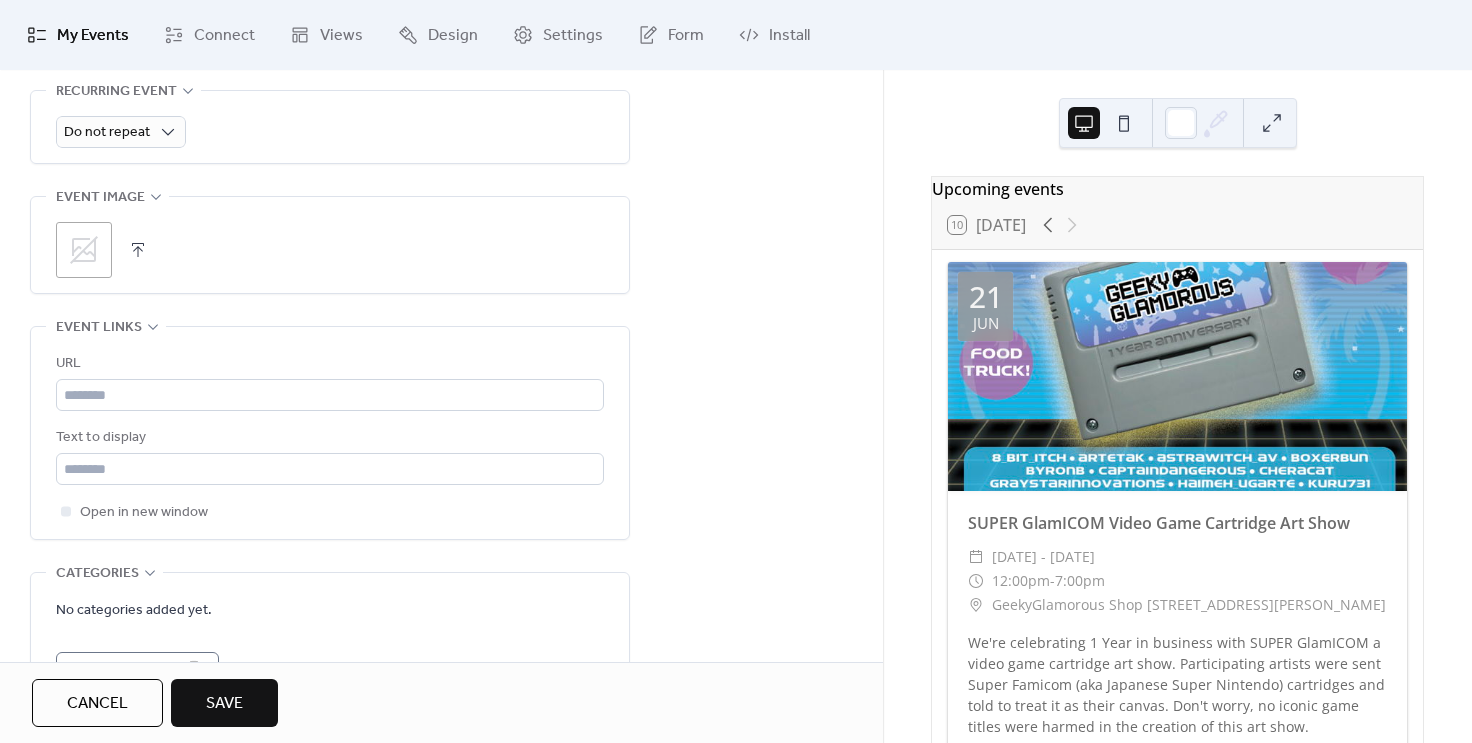 scroll, scrollTop: 1137, scrollLeft: 0, axis: vertical 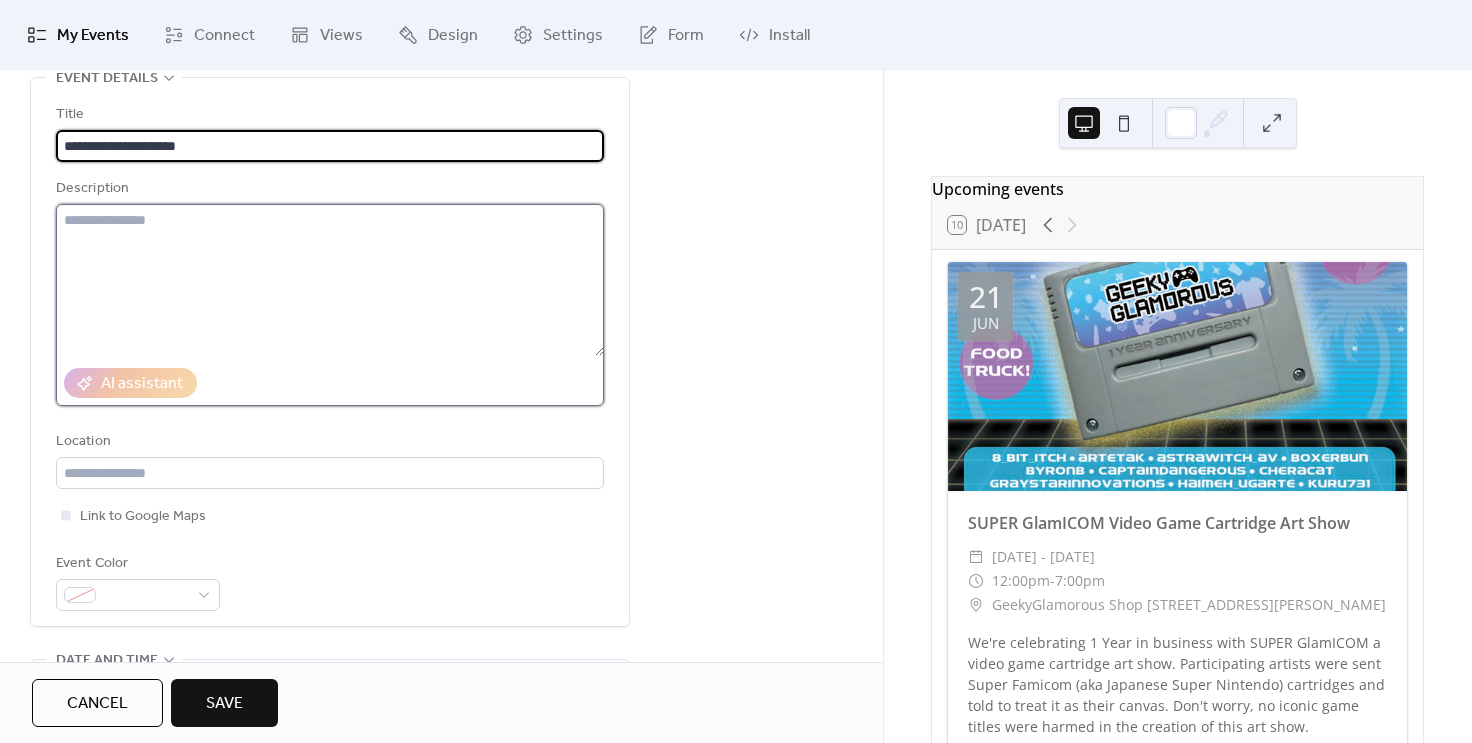 click at bounding box center [330, 280] 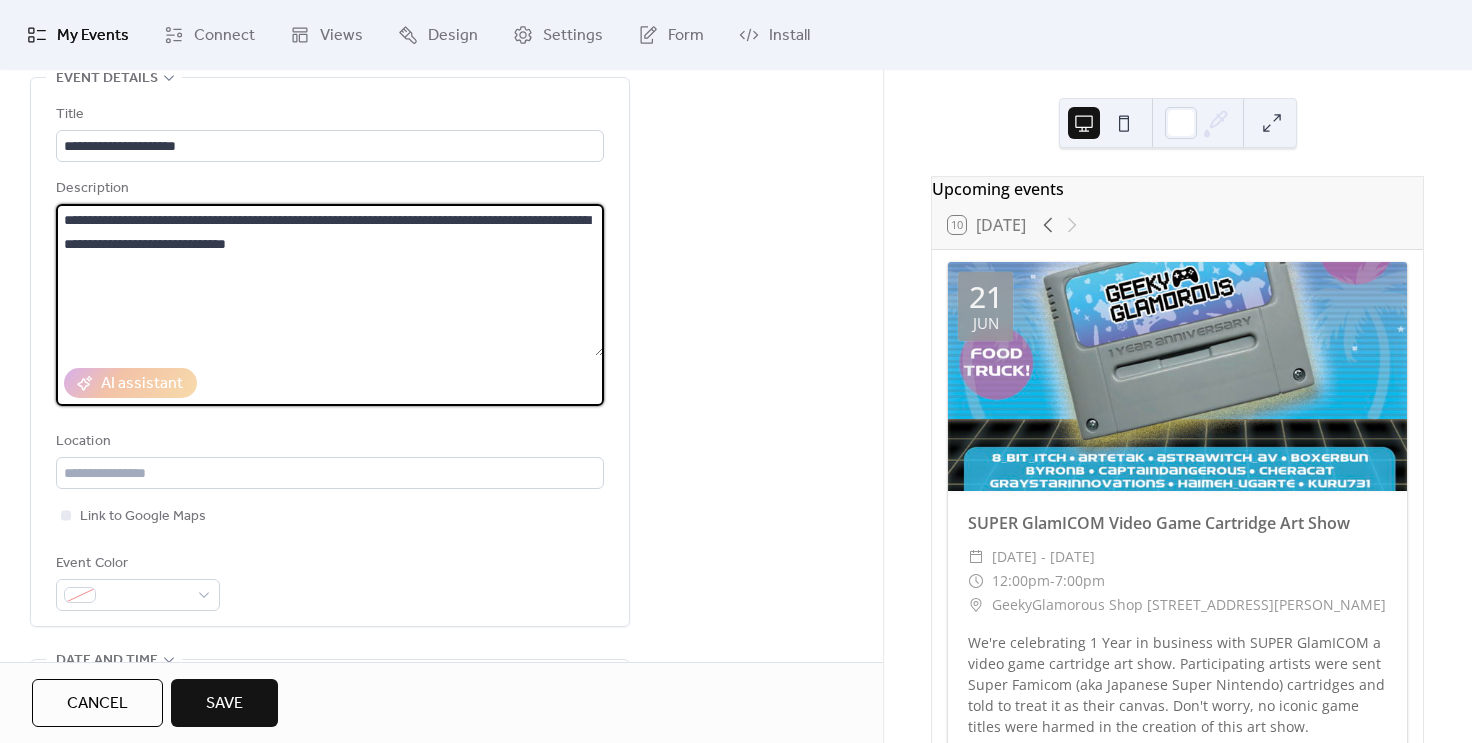 paste on "**********" 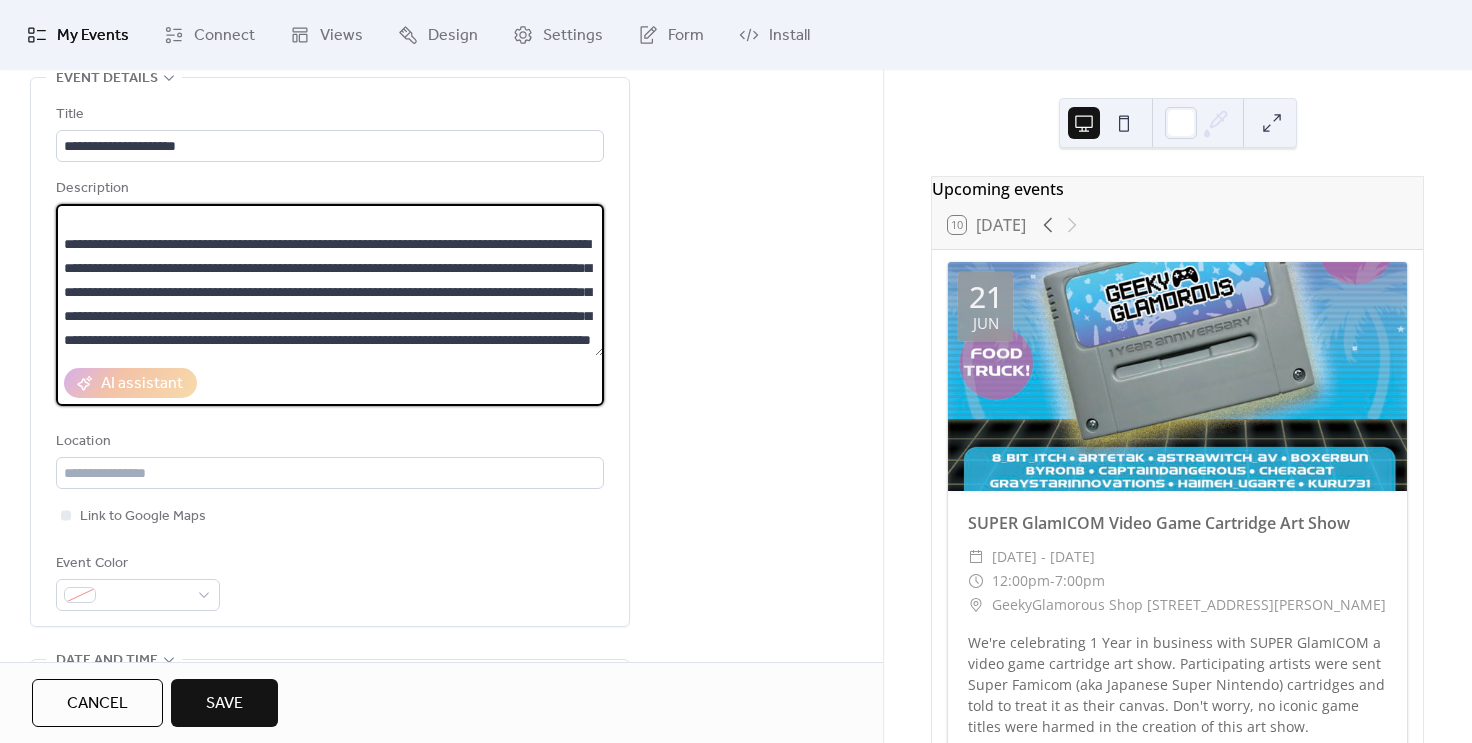 scroll, scrollTop: 96, scrollLeft: 0, axis: vertical 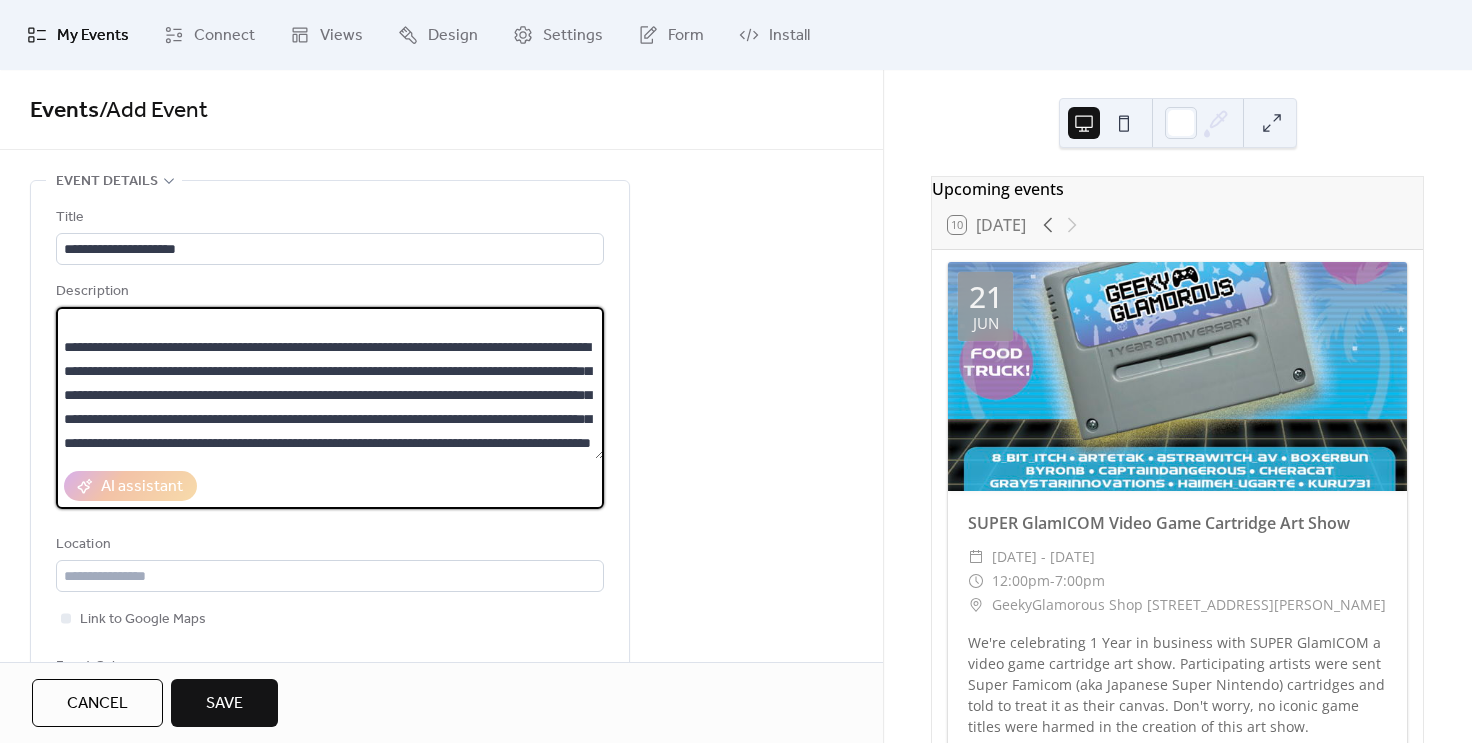 type on "**********" 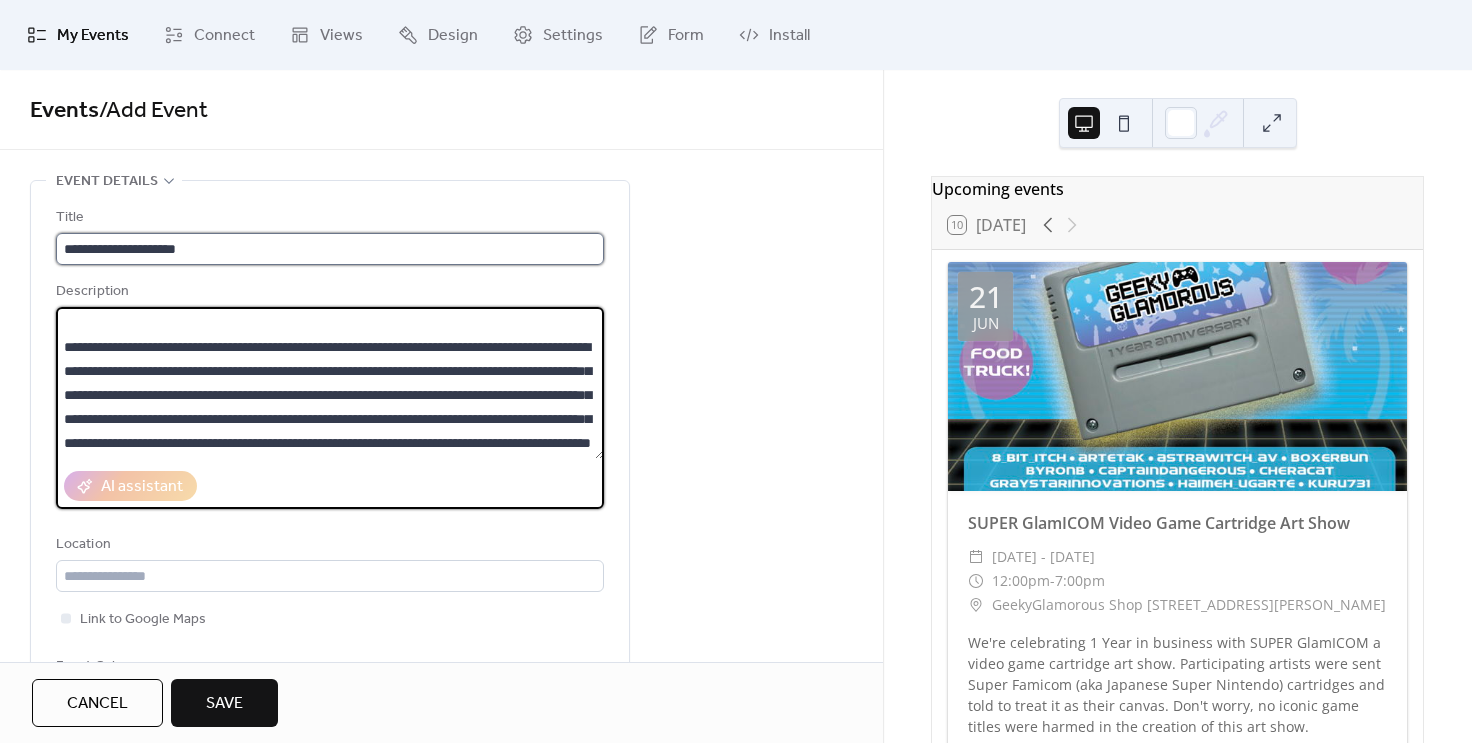 click on "**********" at bounding box center [330, 249] 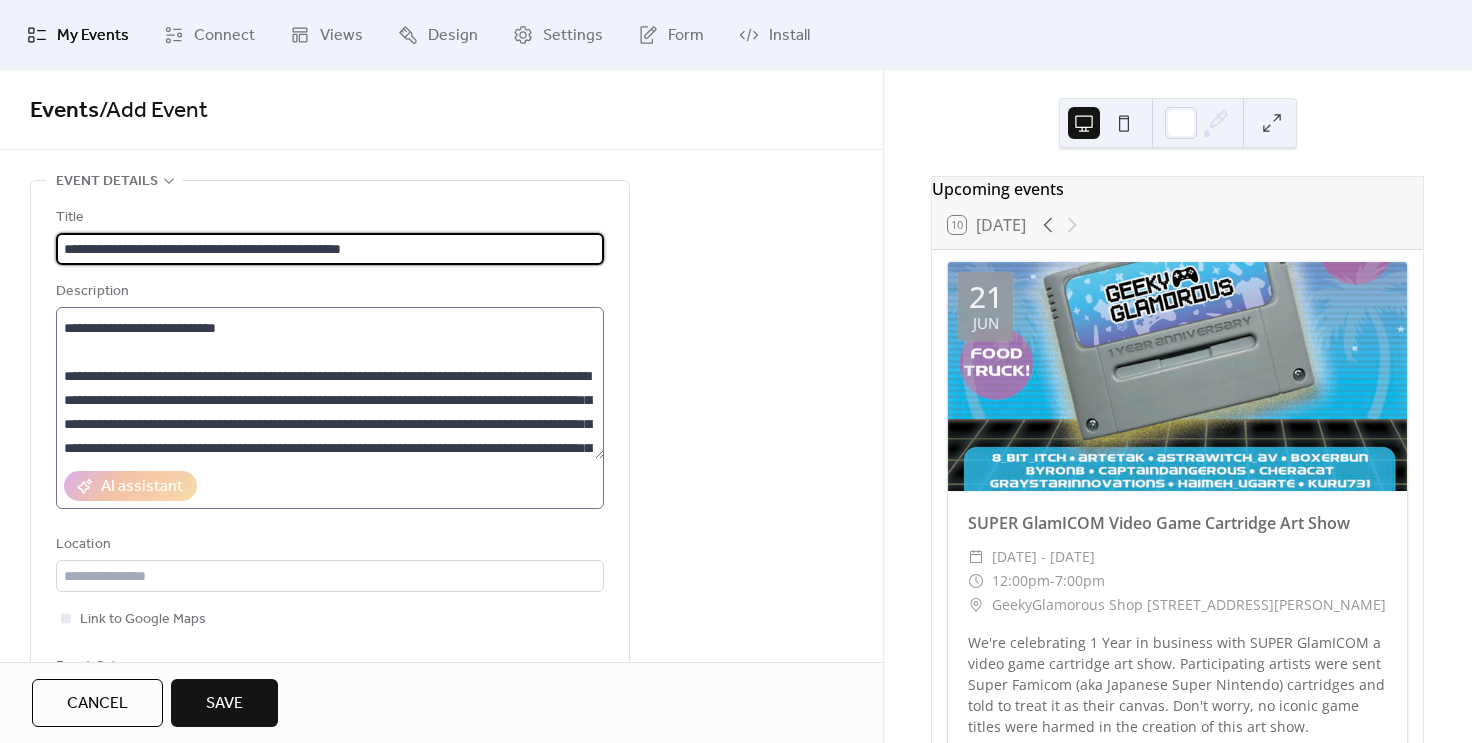 scroll, scrollTop: 0, scrollLeft: 0, axis: both 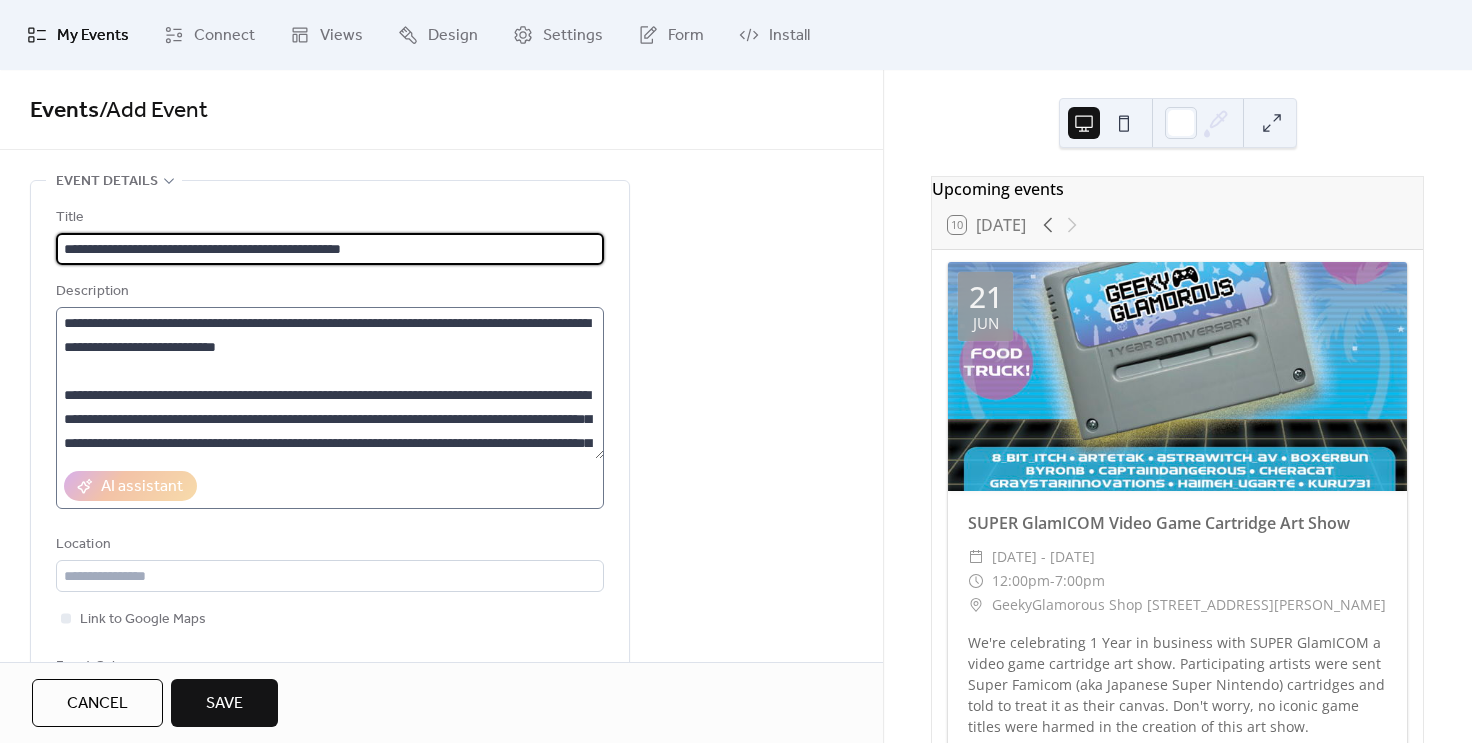 type on "**********" 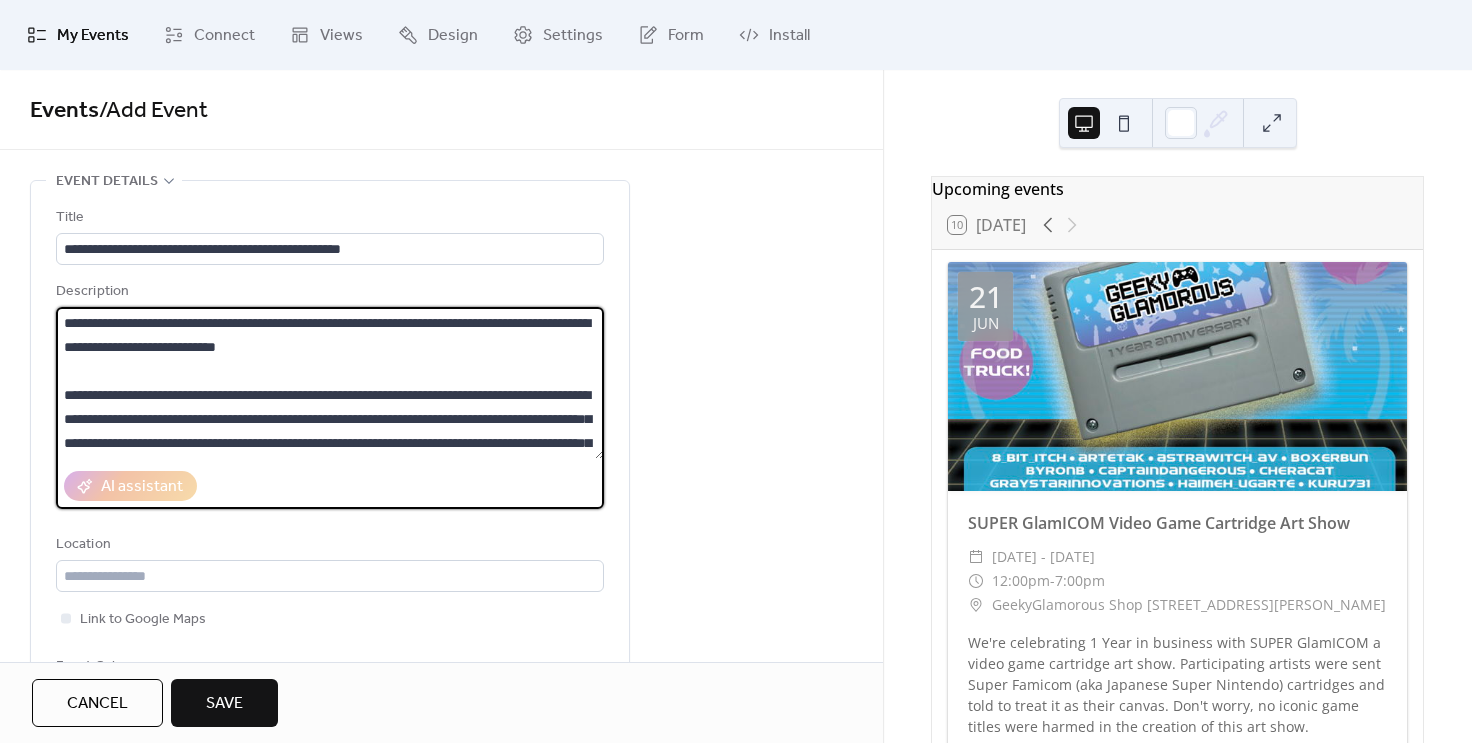 click on "**********" at bounding box center [330, 383] 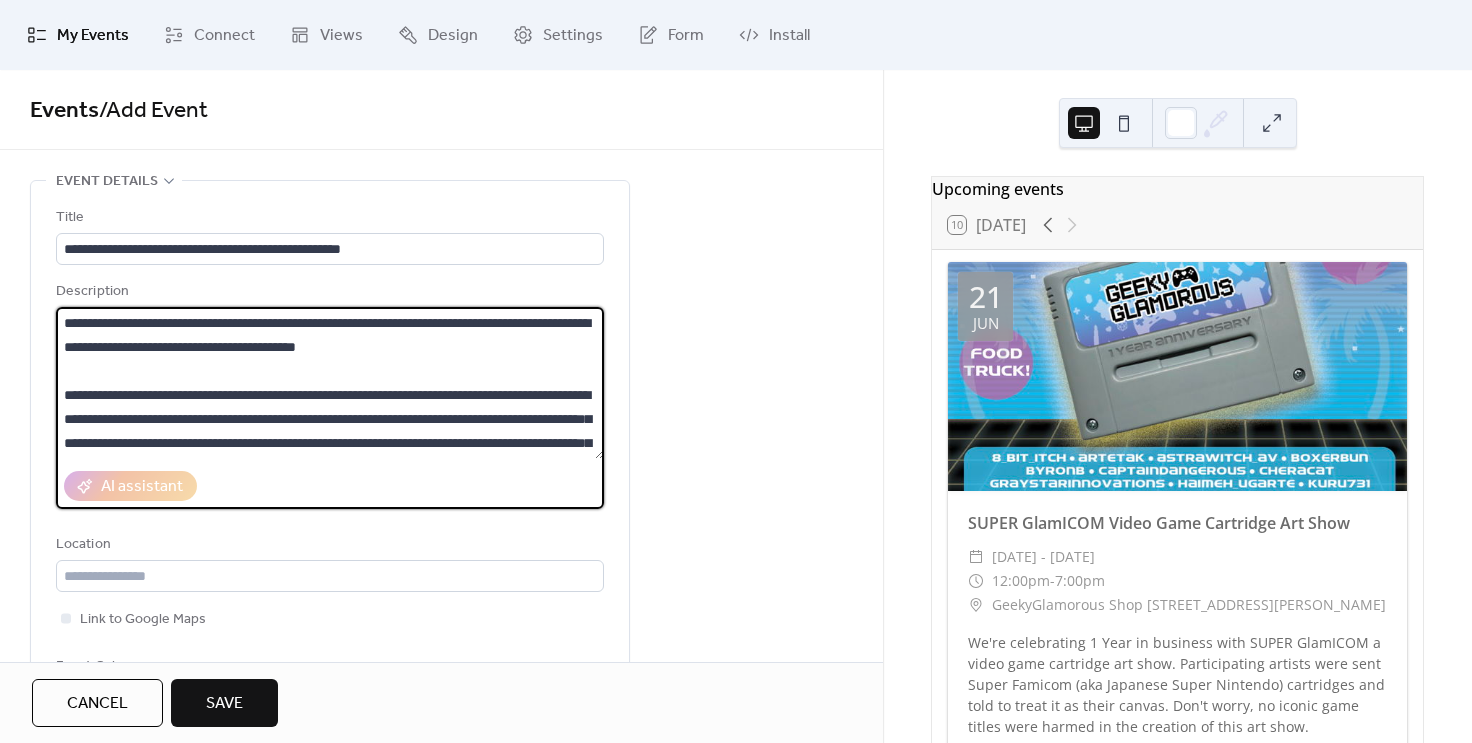 type on "**********" 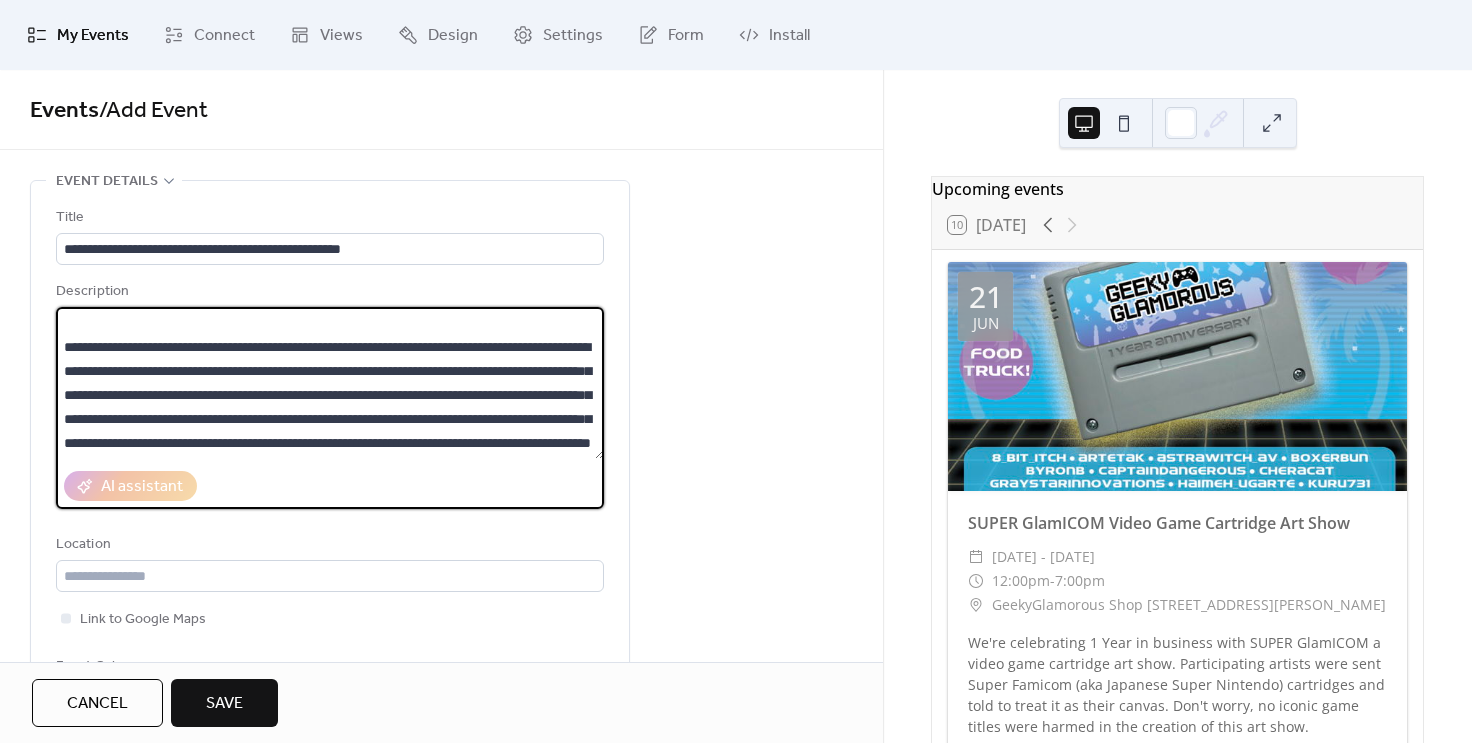 scroll, scrollTop: 96, scrollLeft: 0, axis: vertical 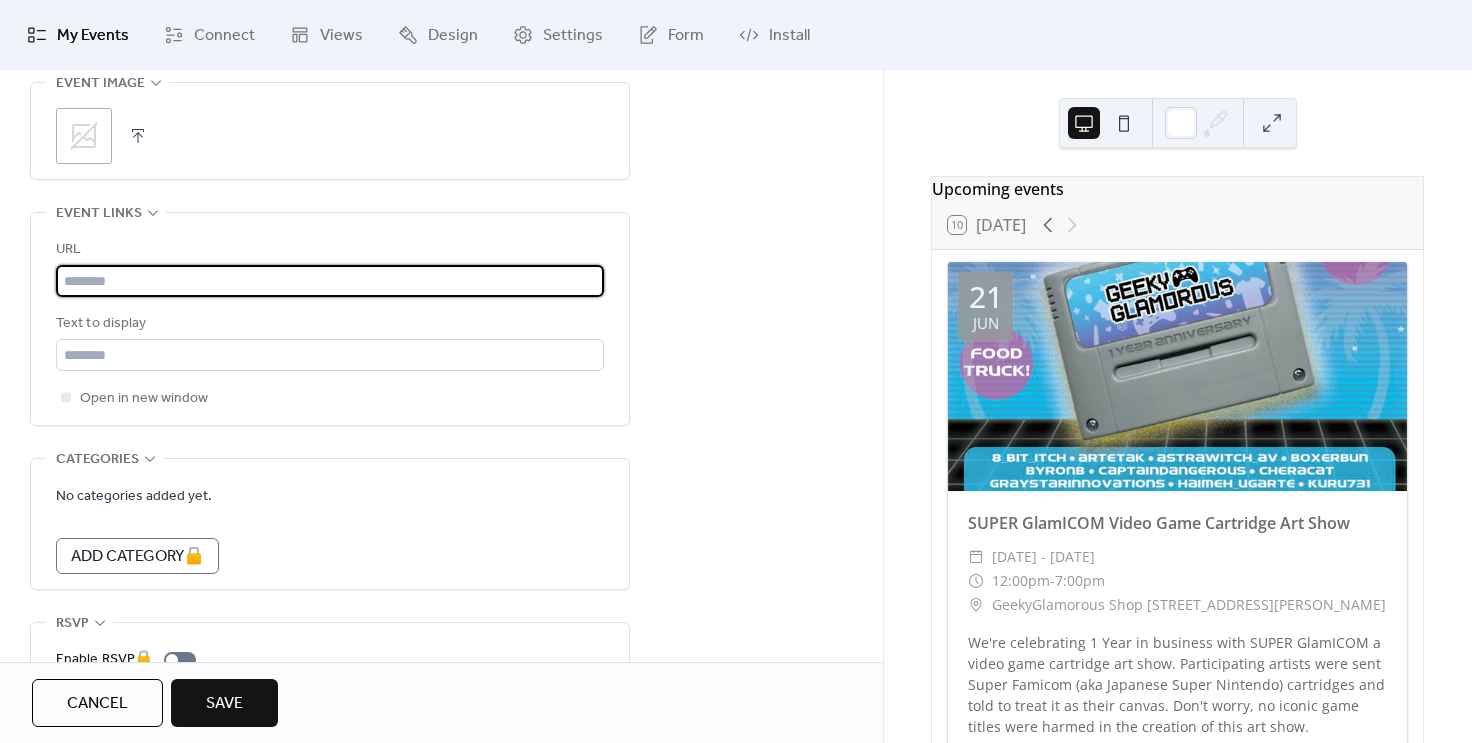 click at bounding box center [330, 281] 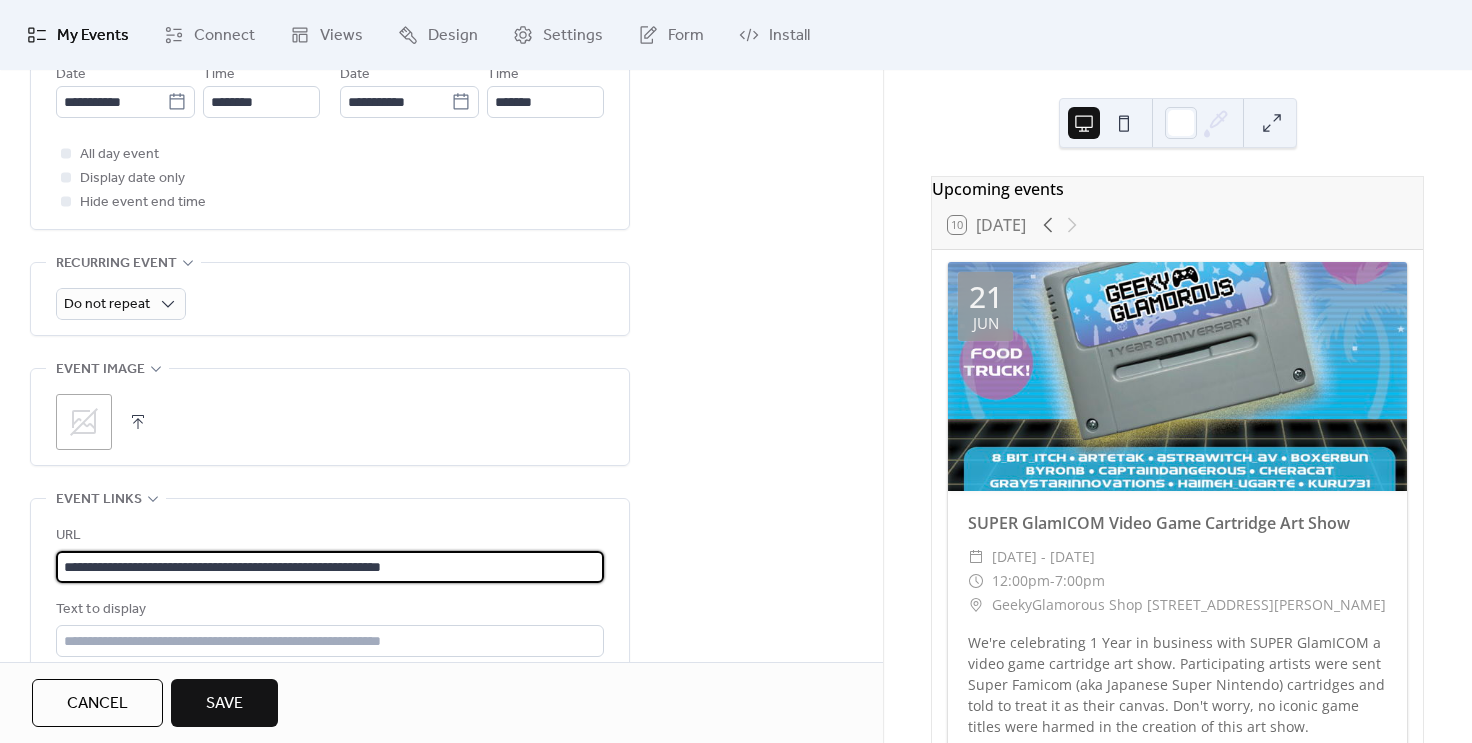 scroll, scrollTop: 748, scrollLeft: 0, axis: vertical 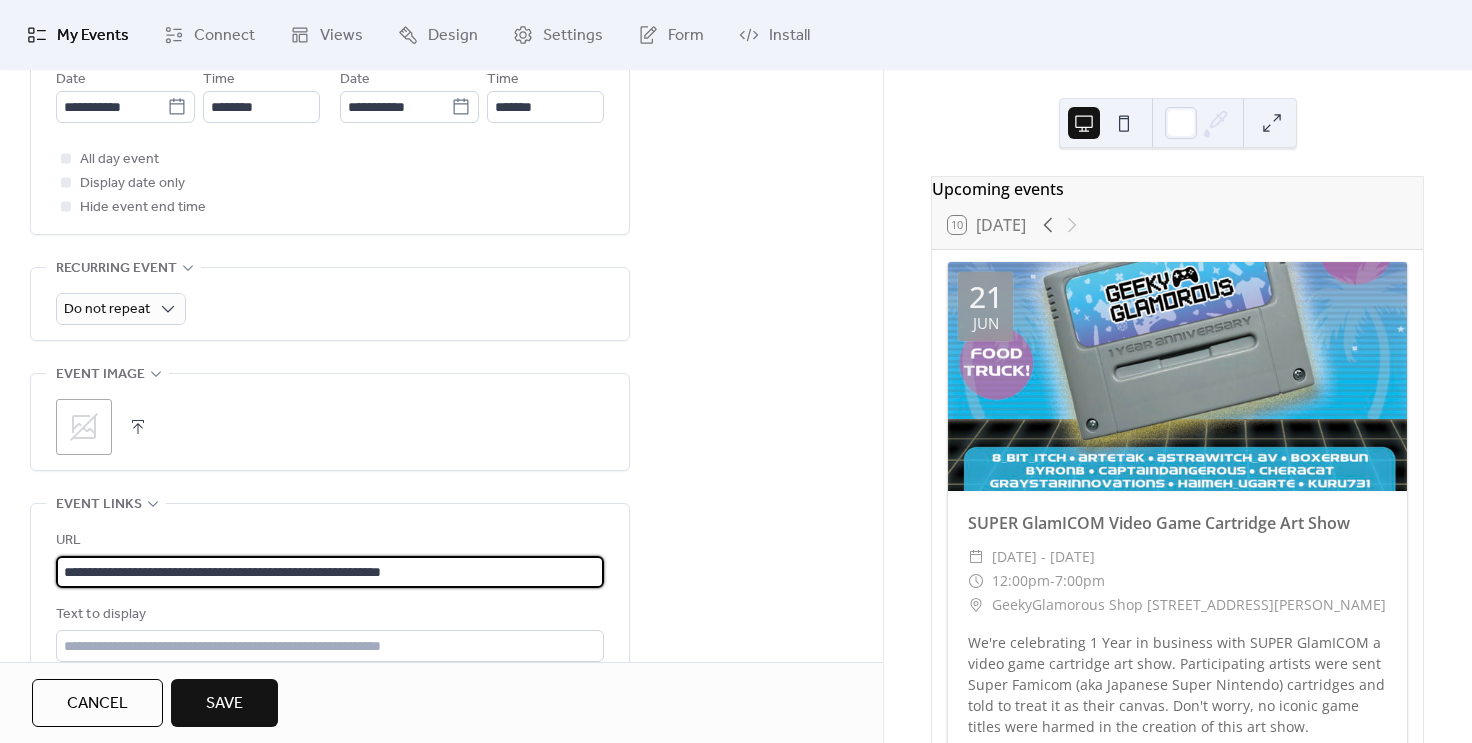 type on "**********" 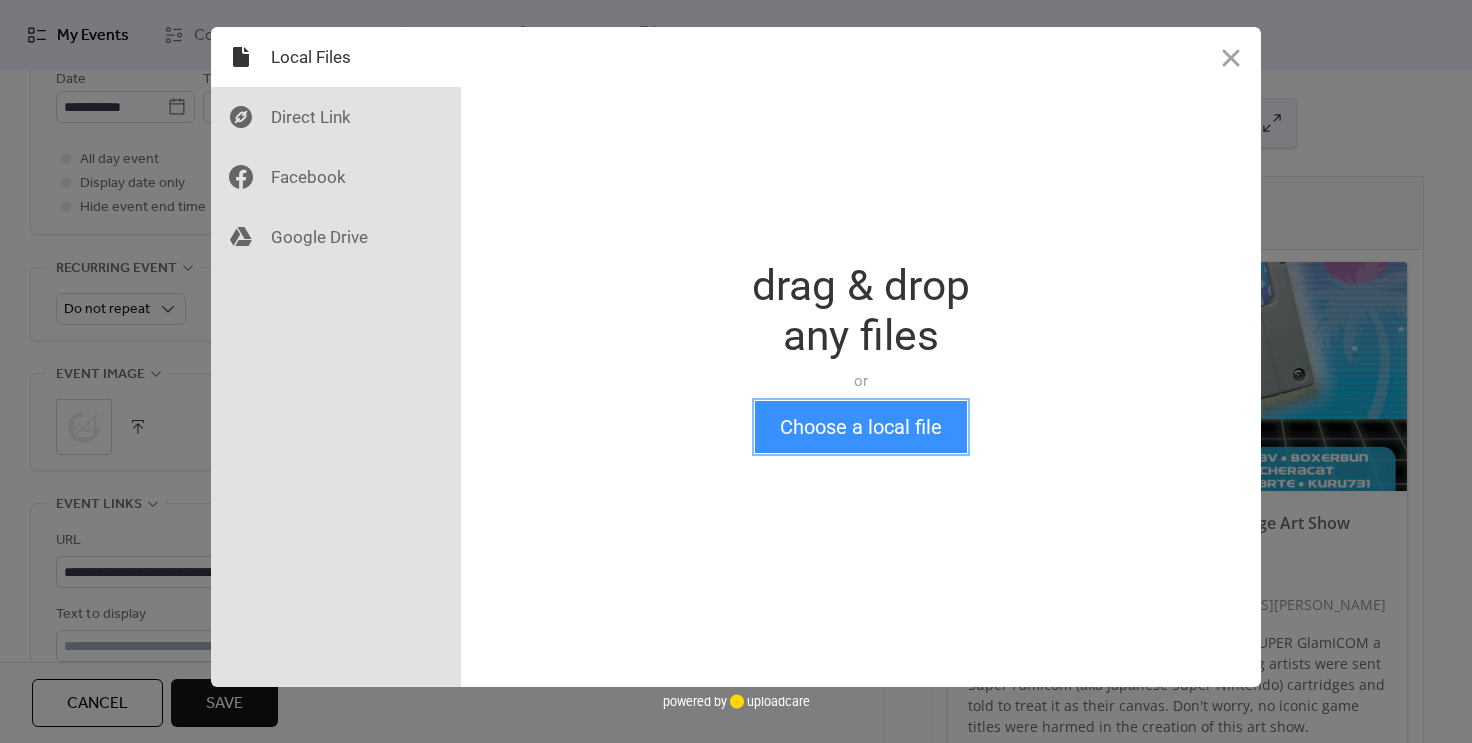 click on "Choose a local file" at bounding box center [861, 427] 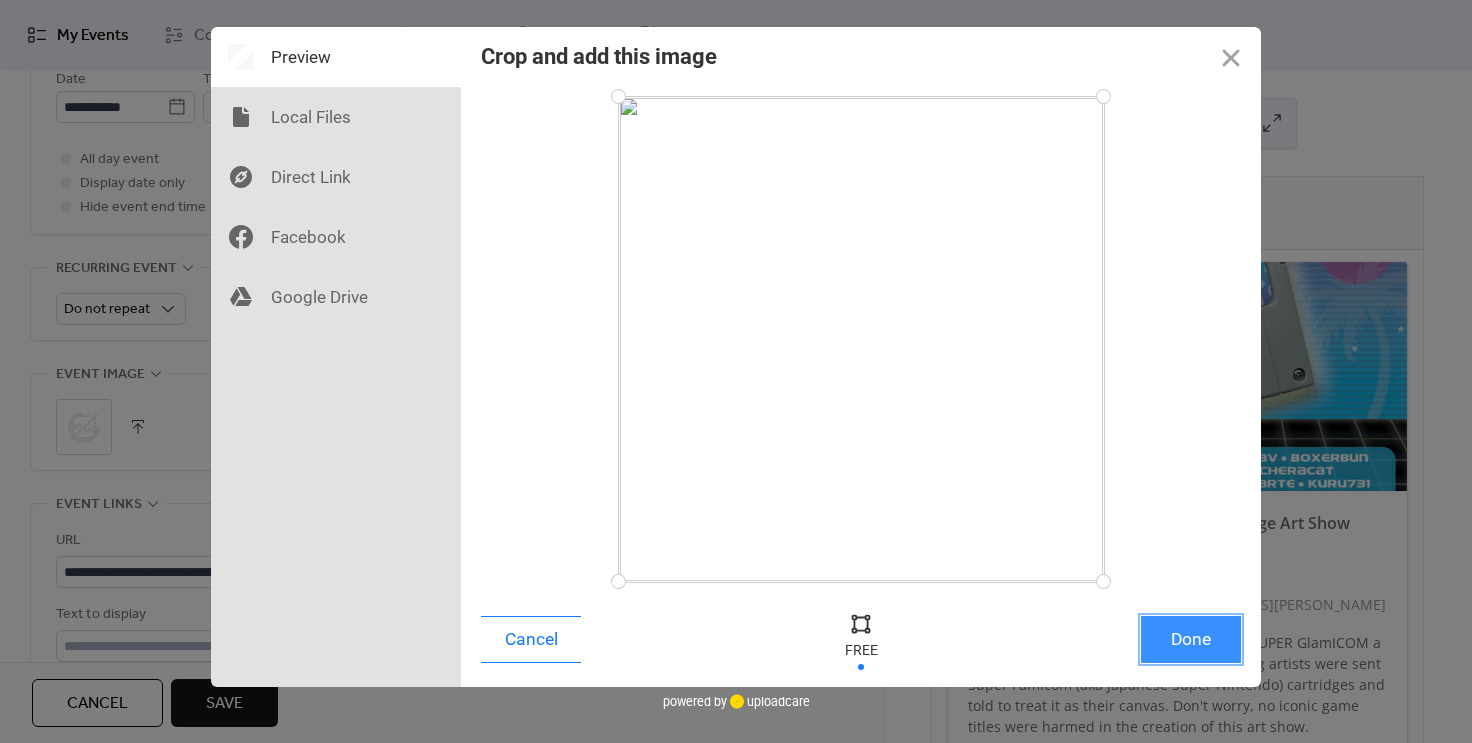 click on "Done" at bounding box center (1191, 639) 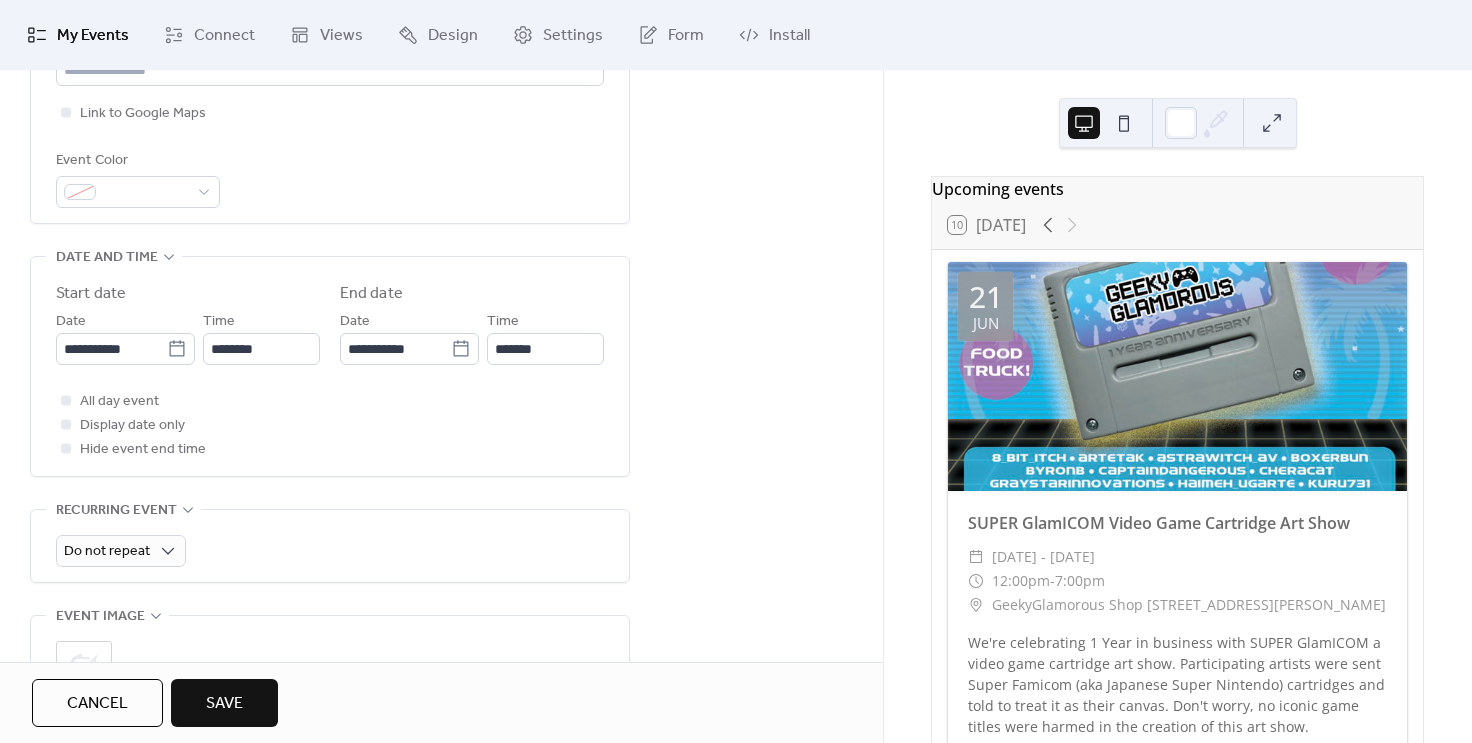 scroll, scrollTop: 503, scrollLeft: 0, axis: vertical 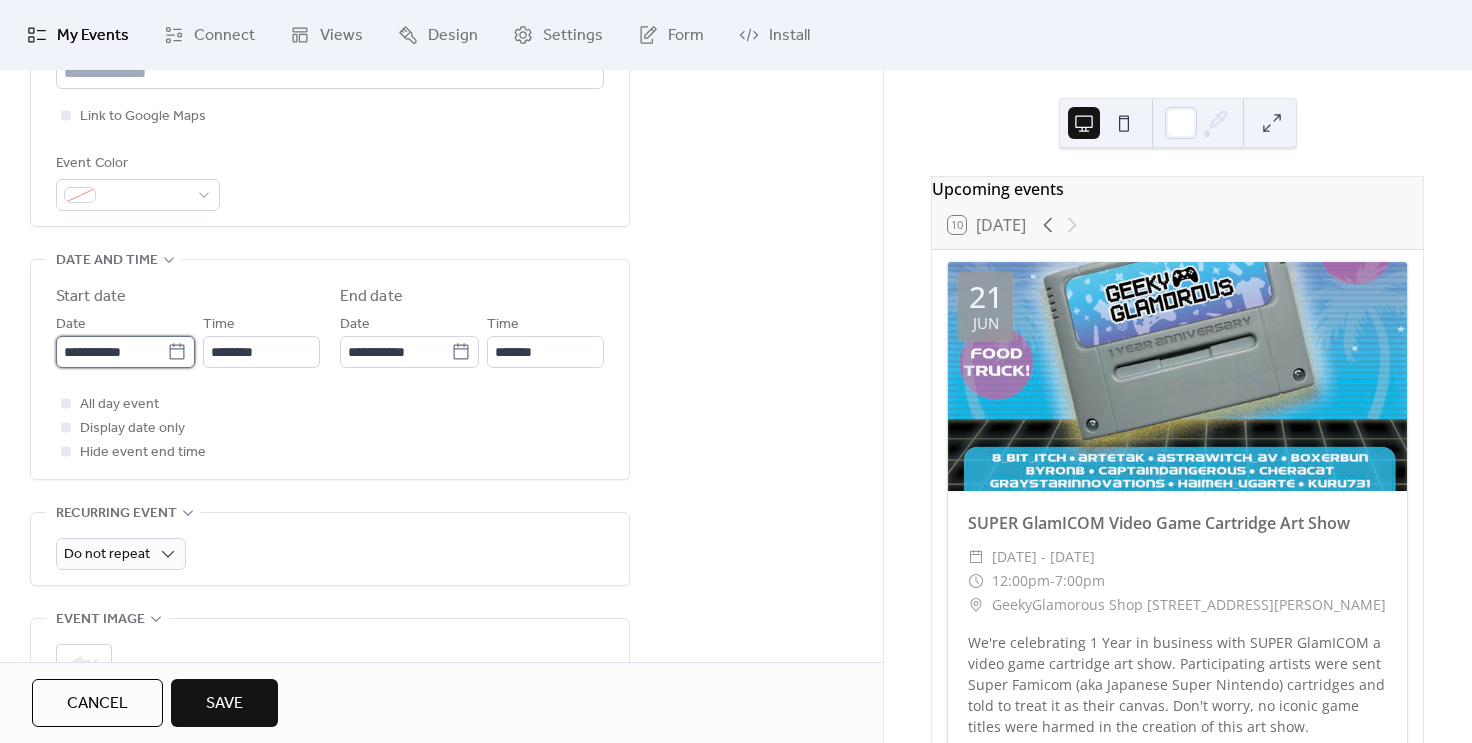 click on "**********" at bounding box center [111, 352] 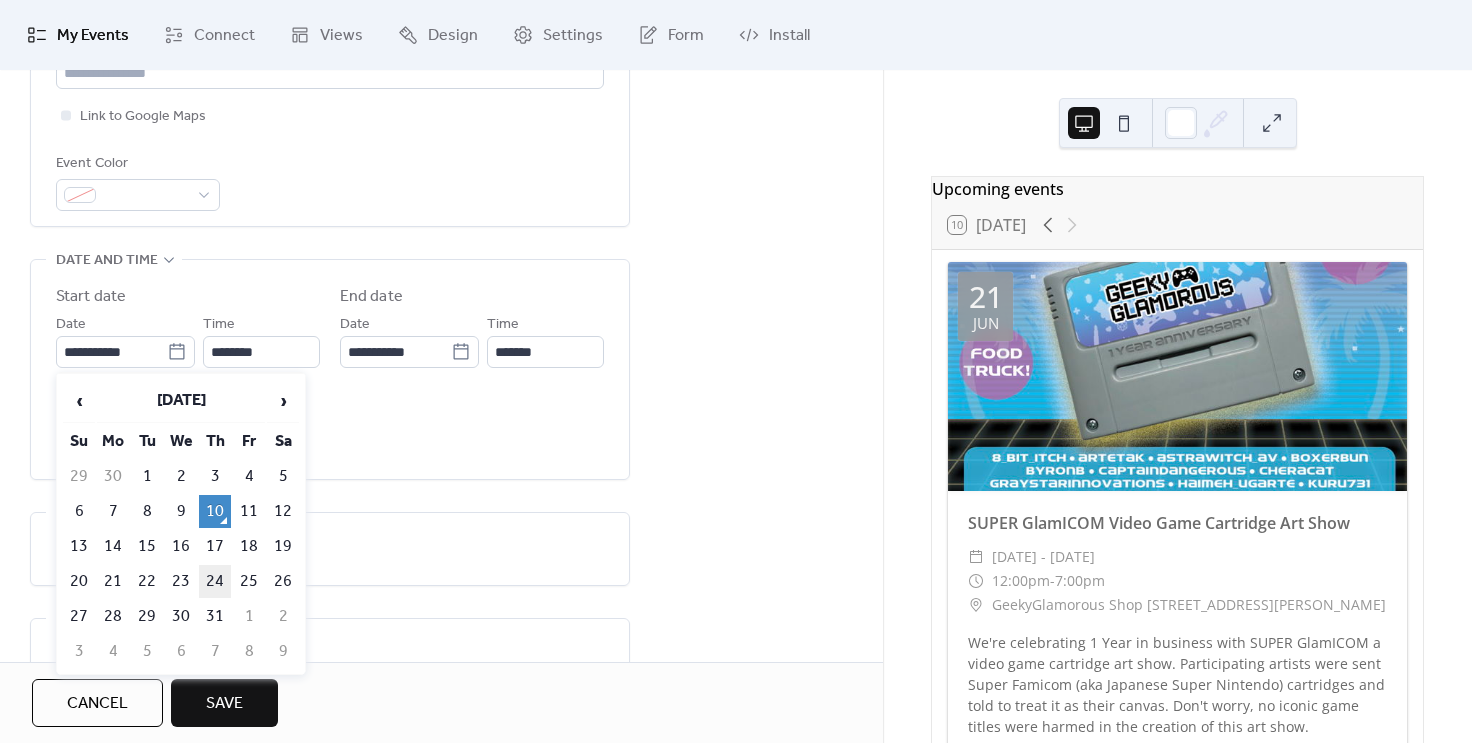 click on "24" at bounding box center [215, 581] 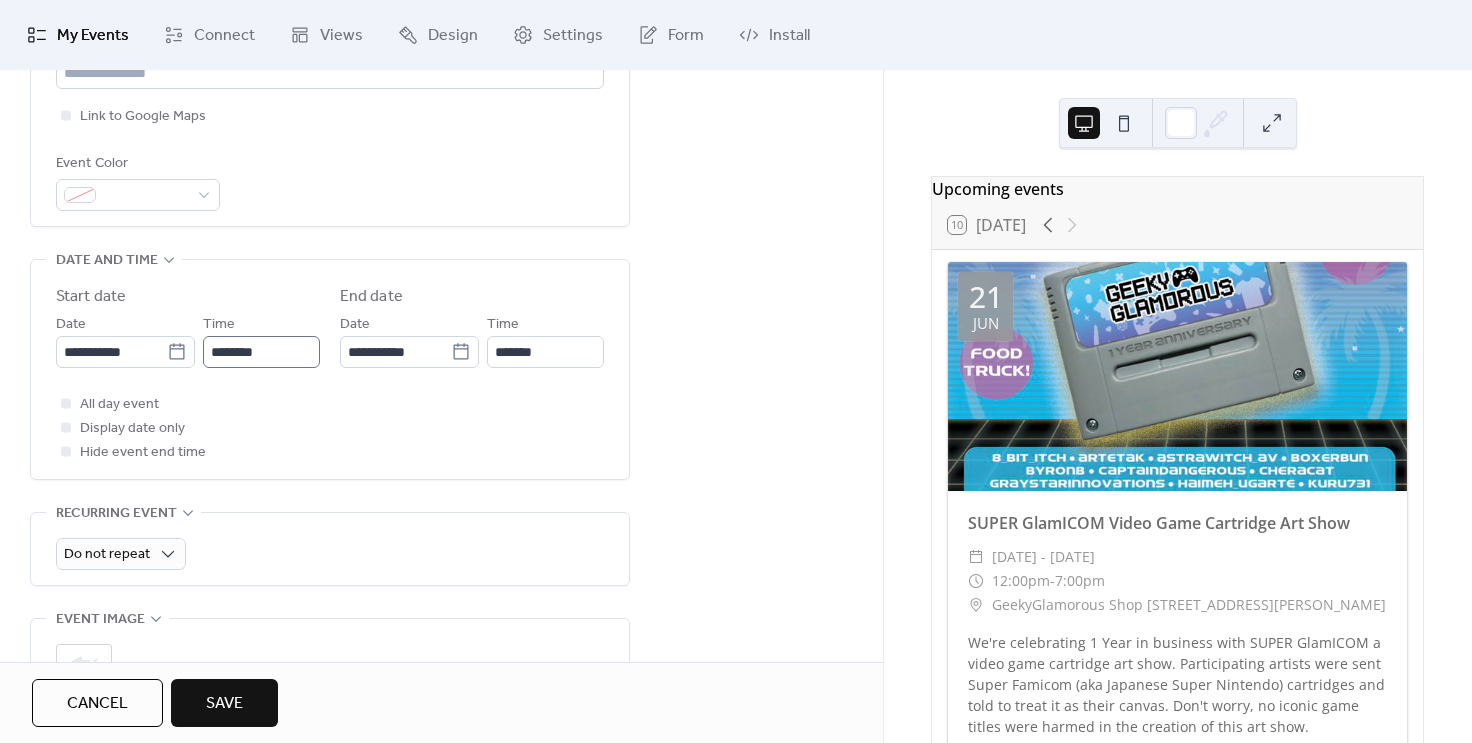 type on "**********" 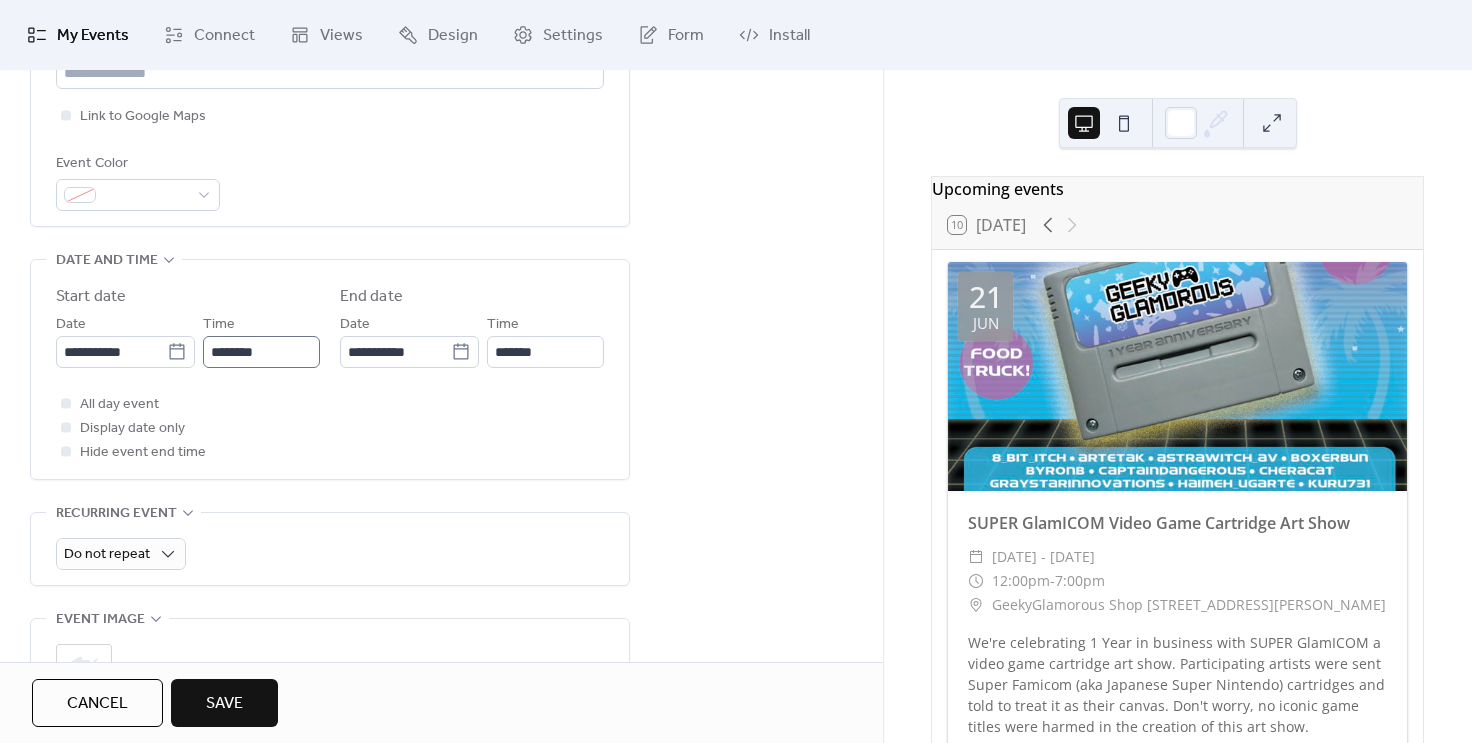 type on "**********" 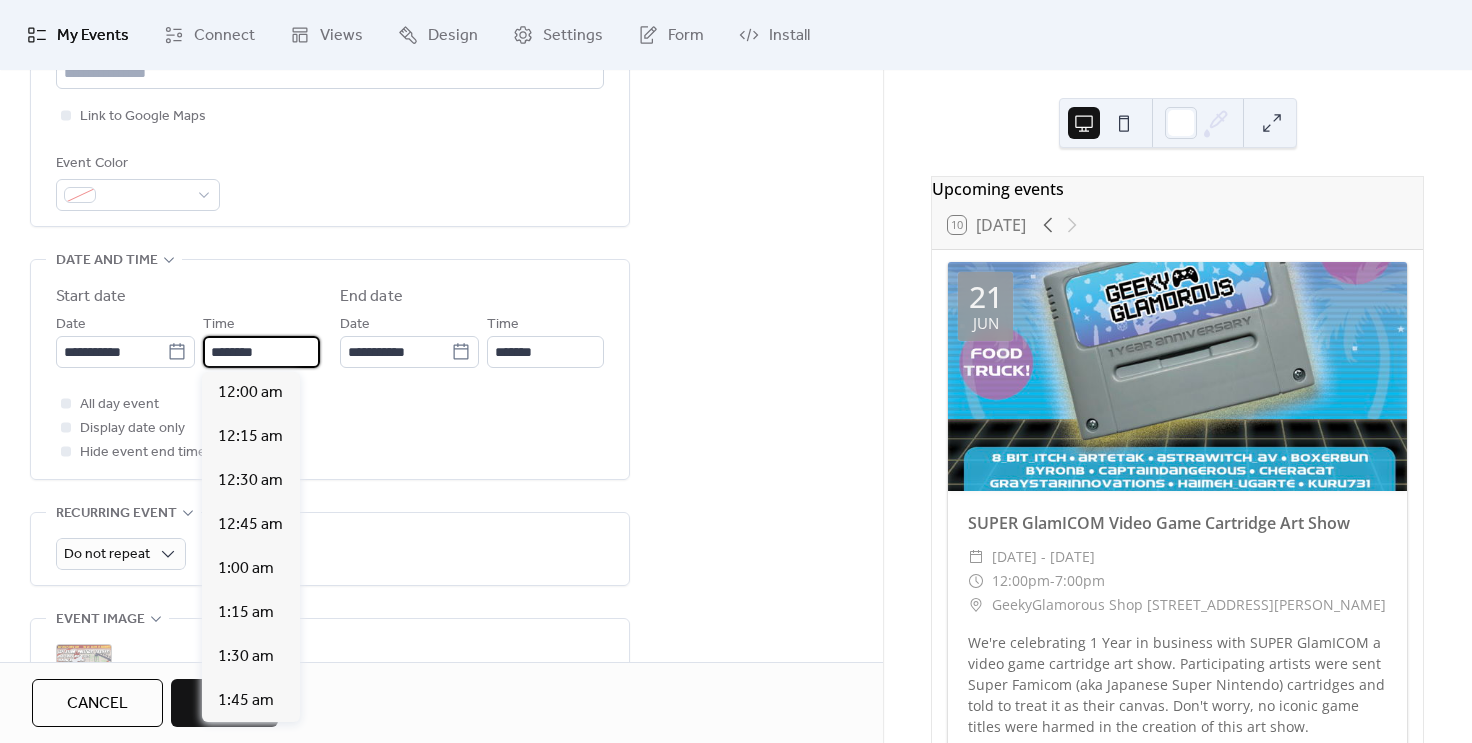 click on "********" at bounding box center [261, 352] 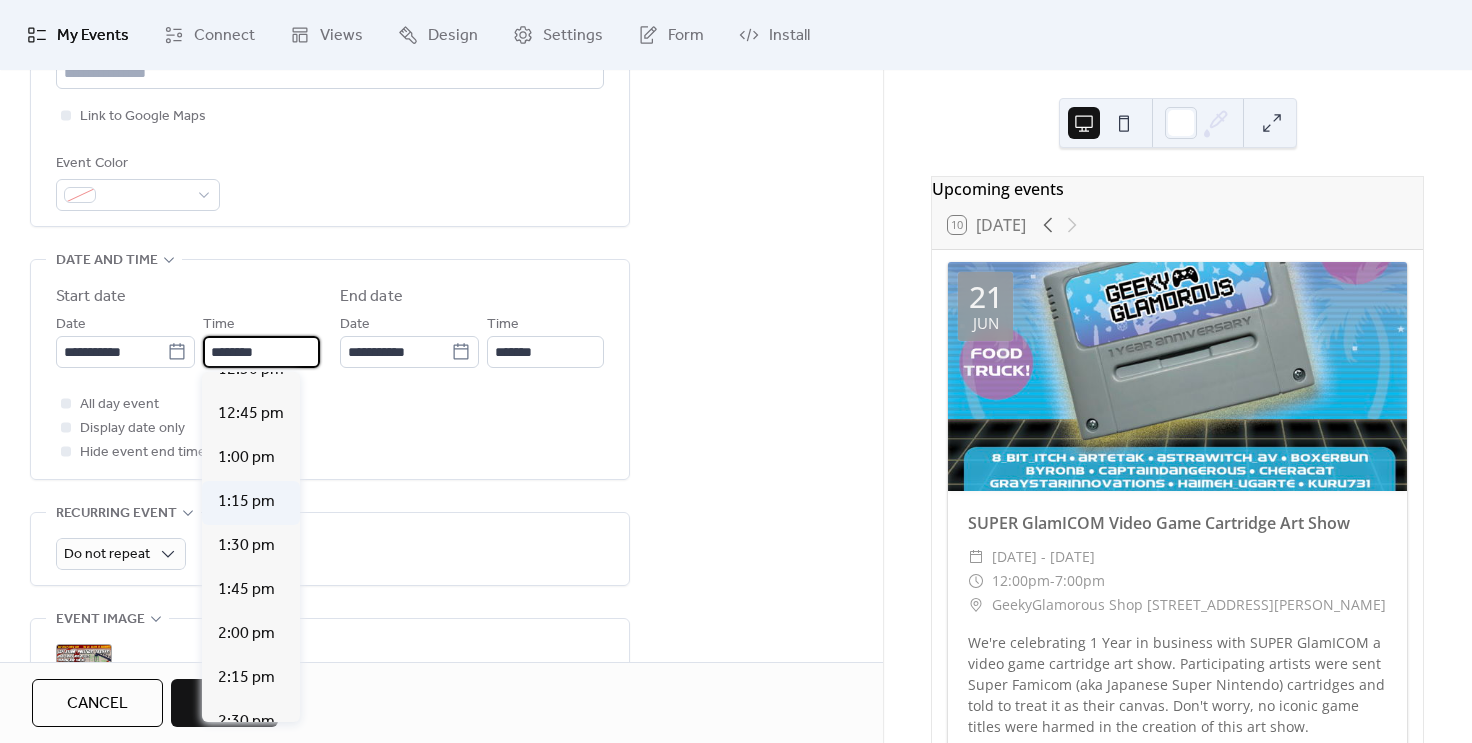 scroll, scrollTop: 2236, scrollLeft: 0, axis: vertical 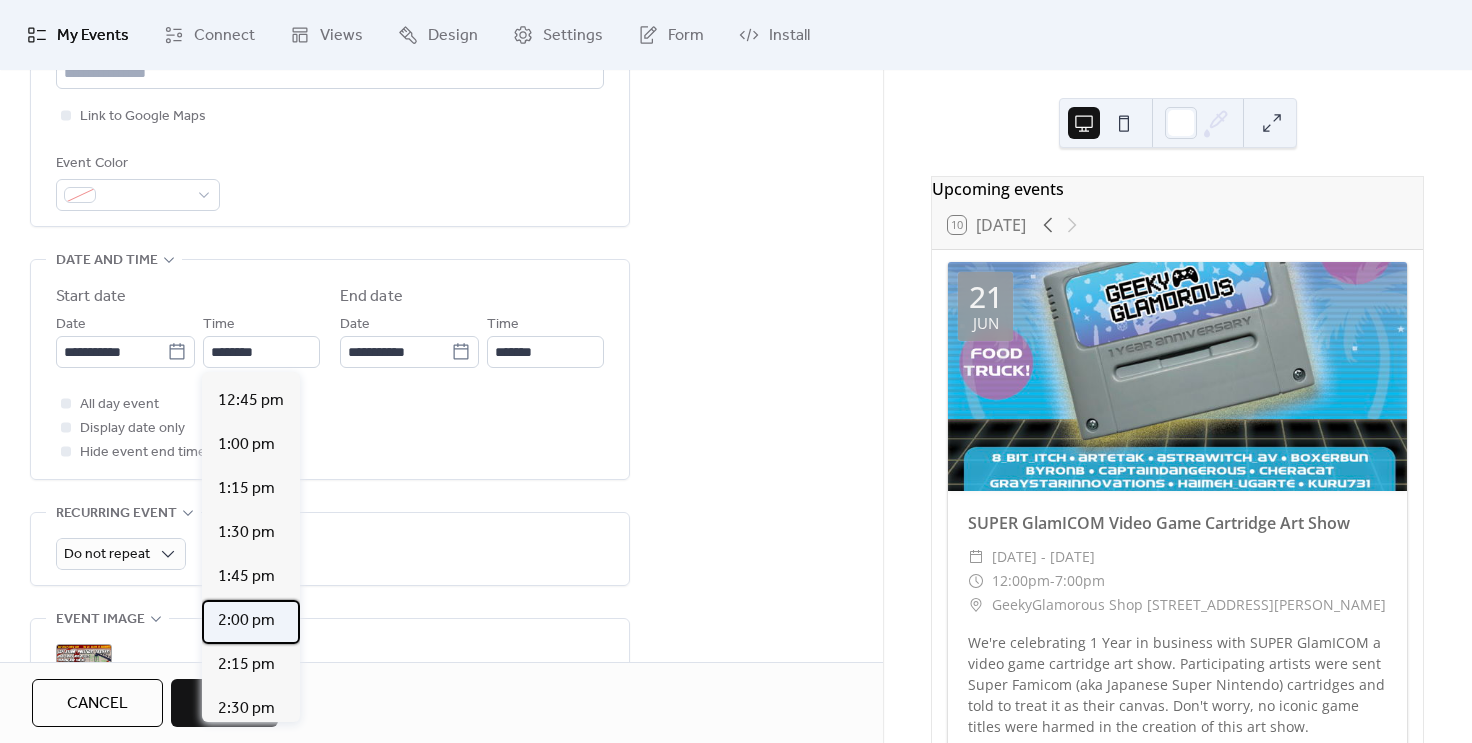 click on "2:00 pm" at bounding box center (246, 621) 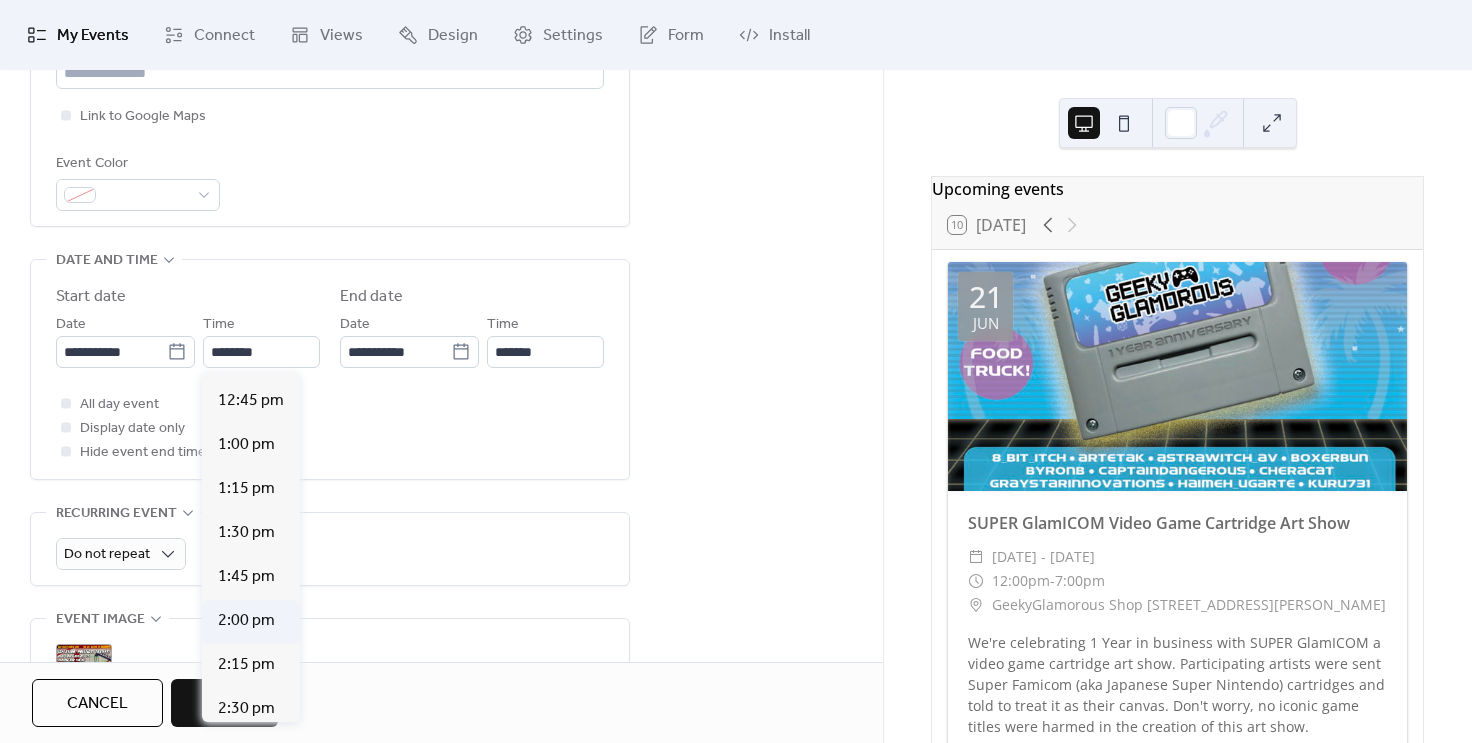 type on "*******" 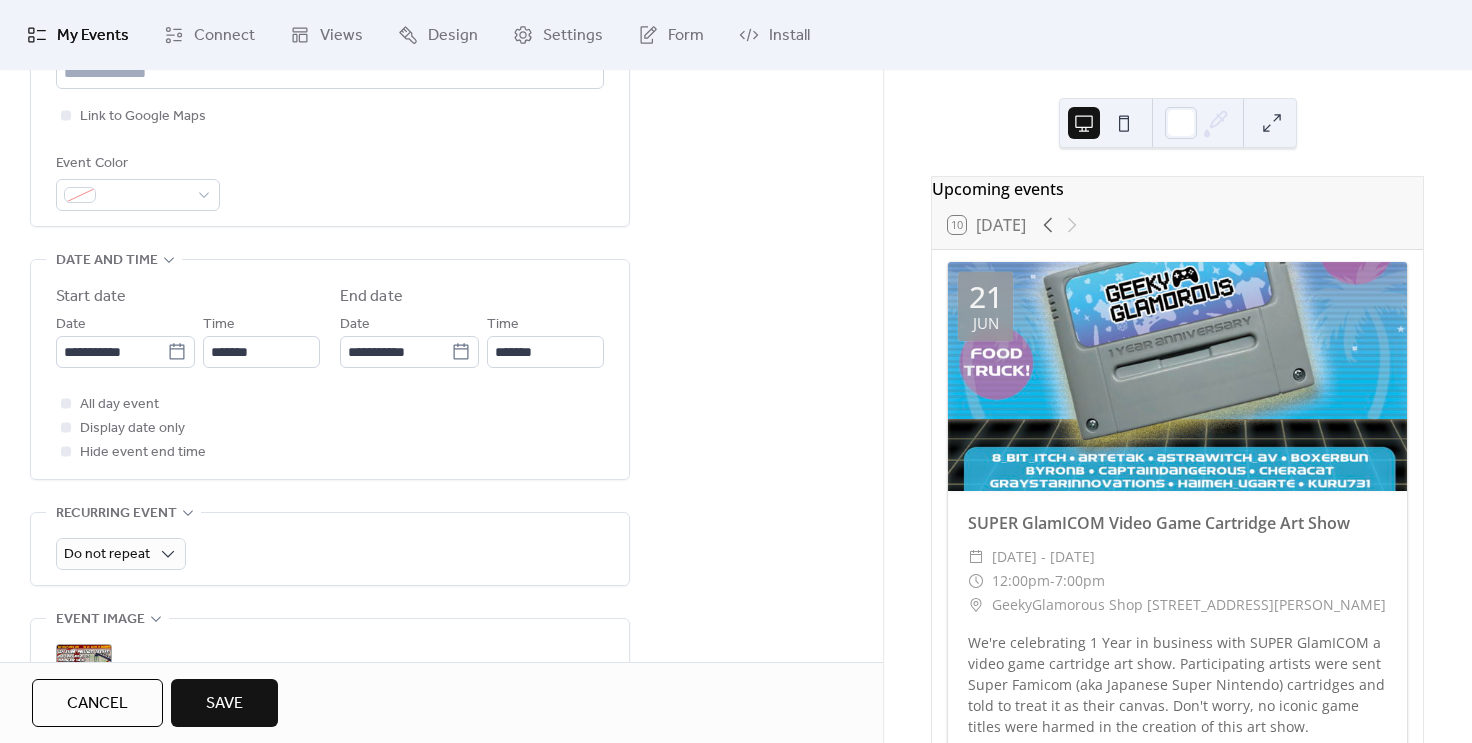 click on "**********" at bounding box center (441, 485) 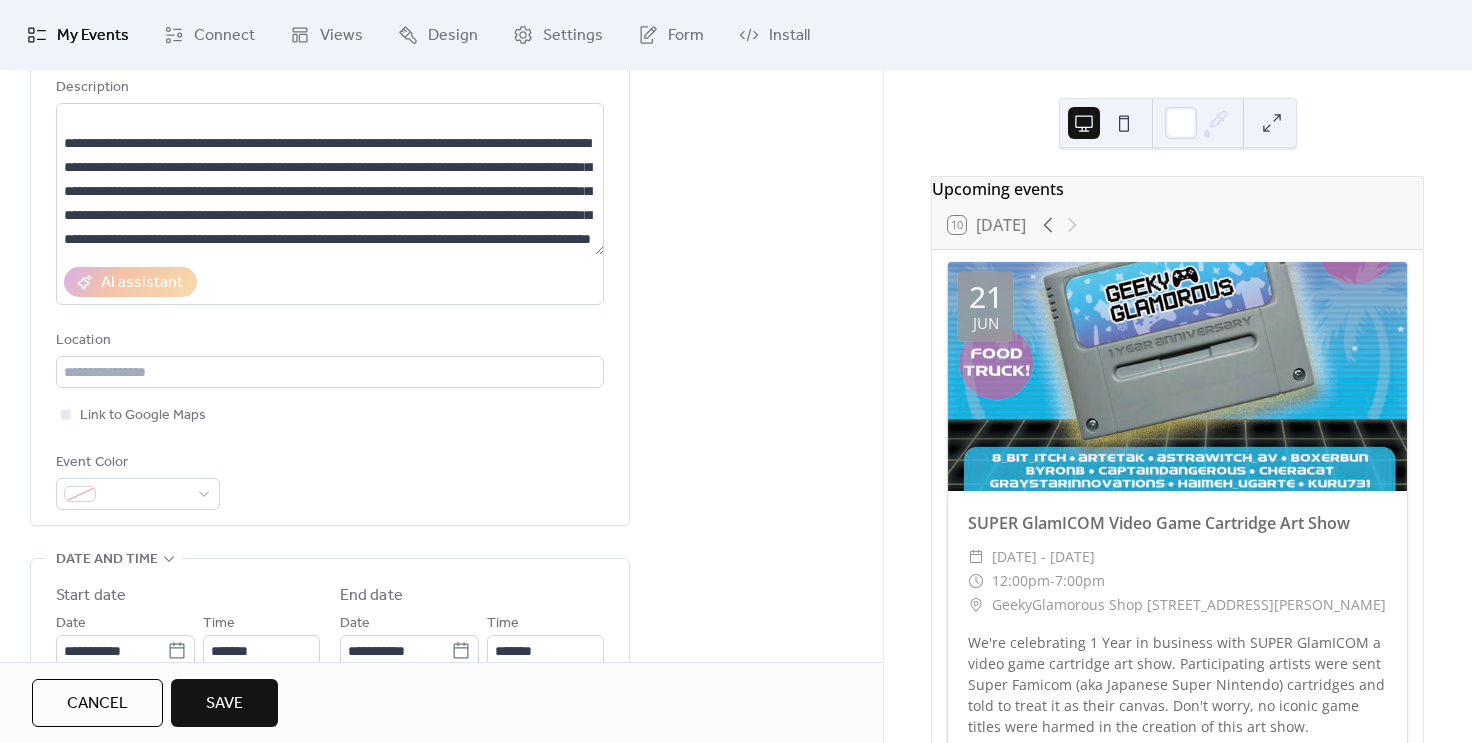 scroll, scrollTop: 199, scrollLeft: 0, axis: vertical 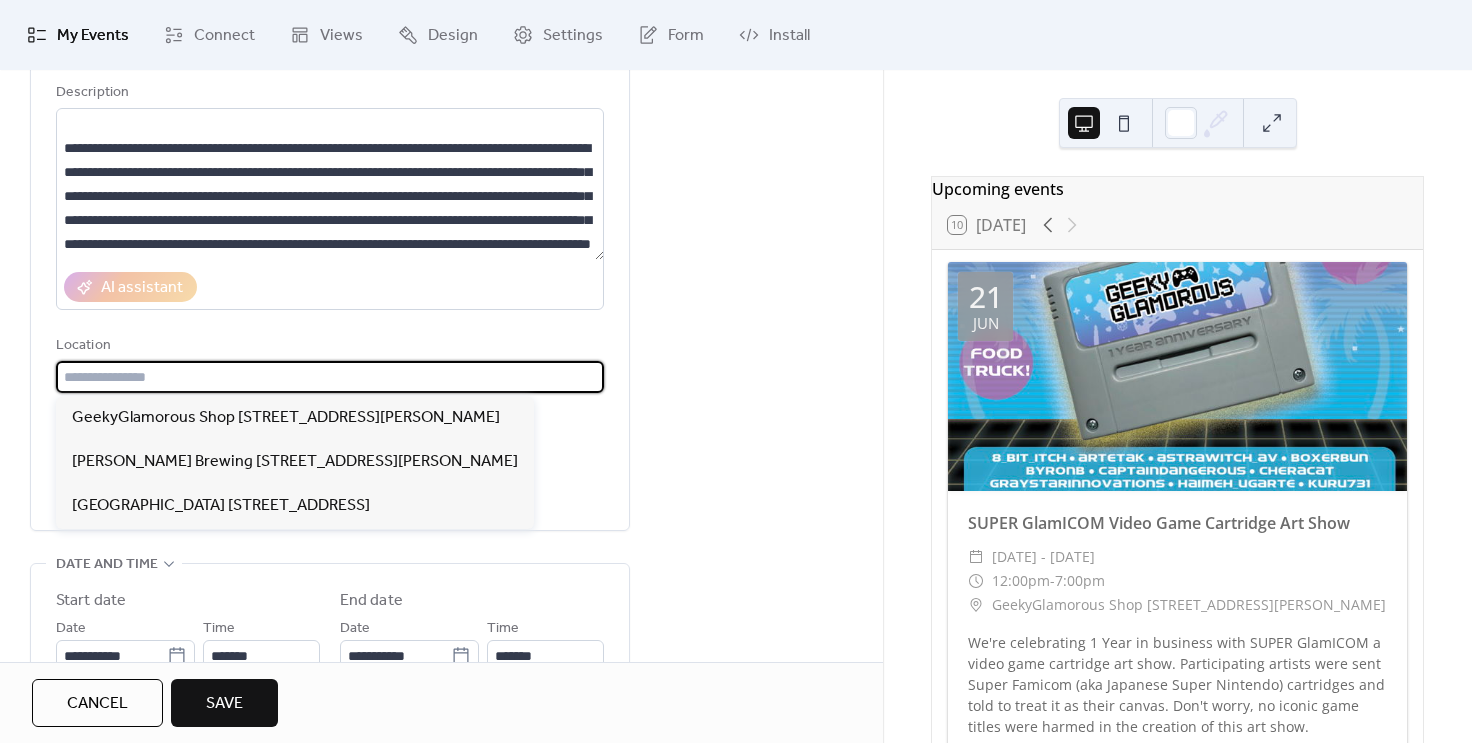 click at bounding box center (330, 377) 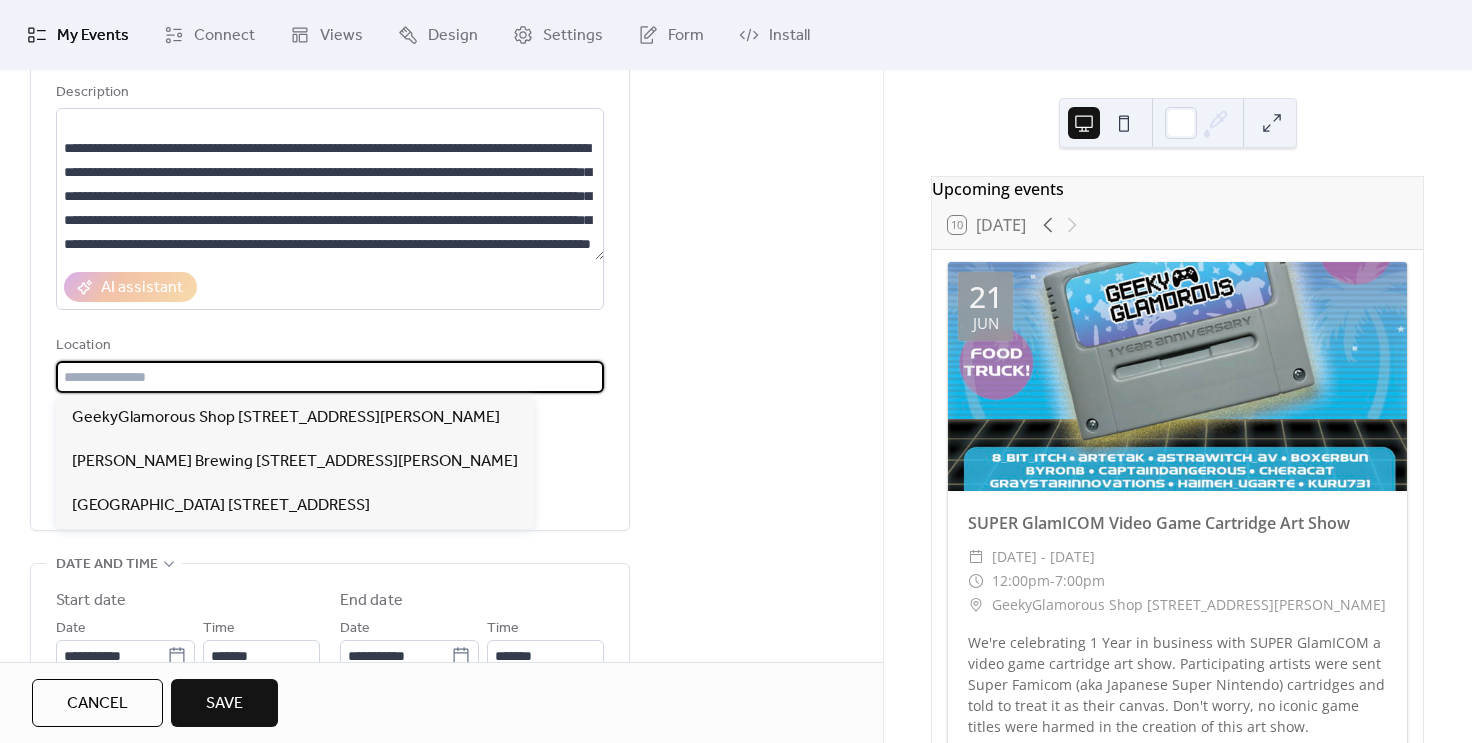 paste on "**********" 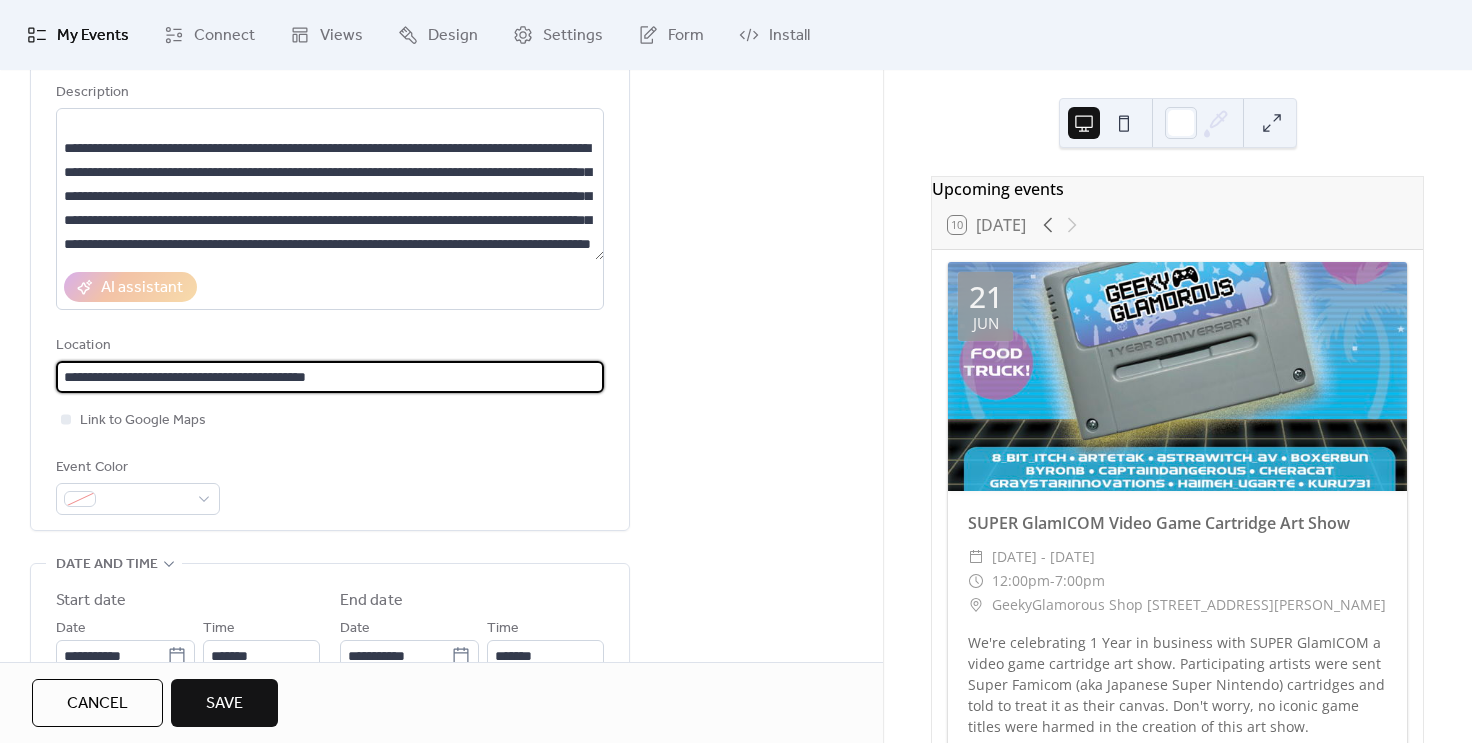type on "**********" 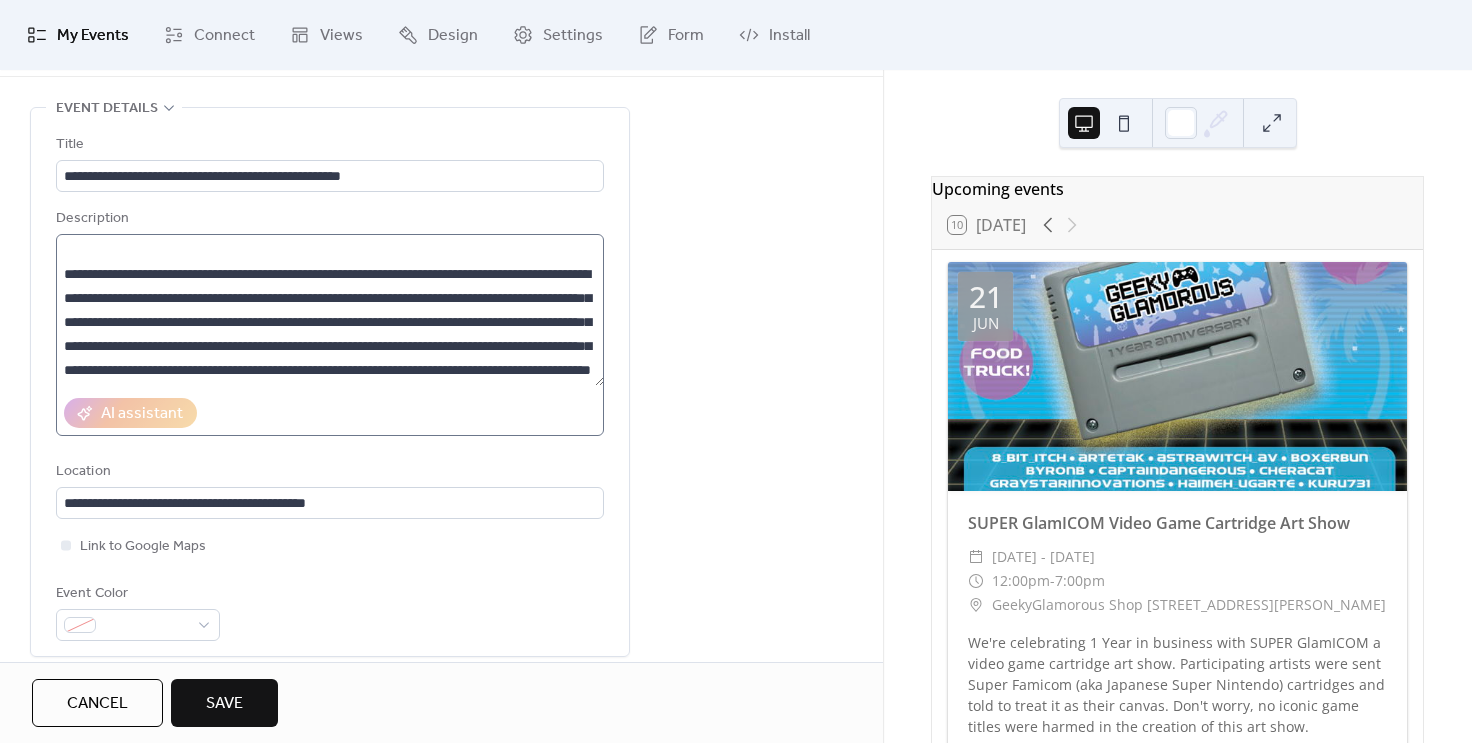 scroll, scrollTop: 64, scrollLeft: 0, axis: vertical 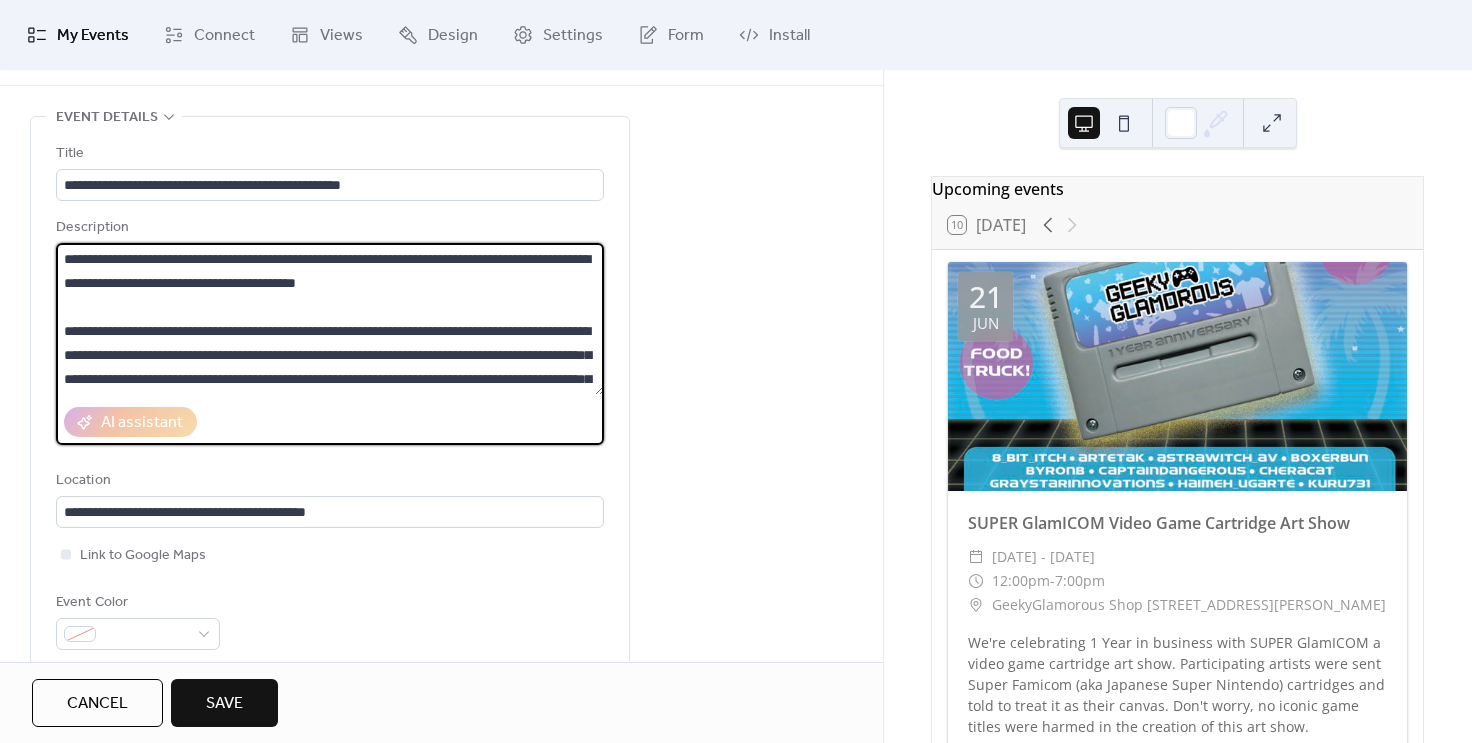 click on "**********" at bounding box center (330, 319) 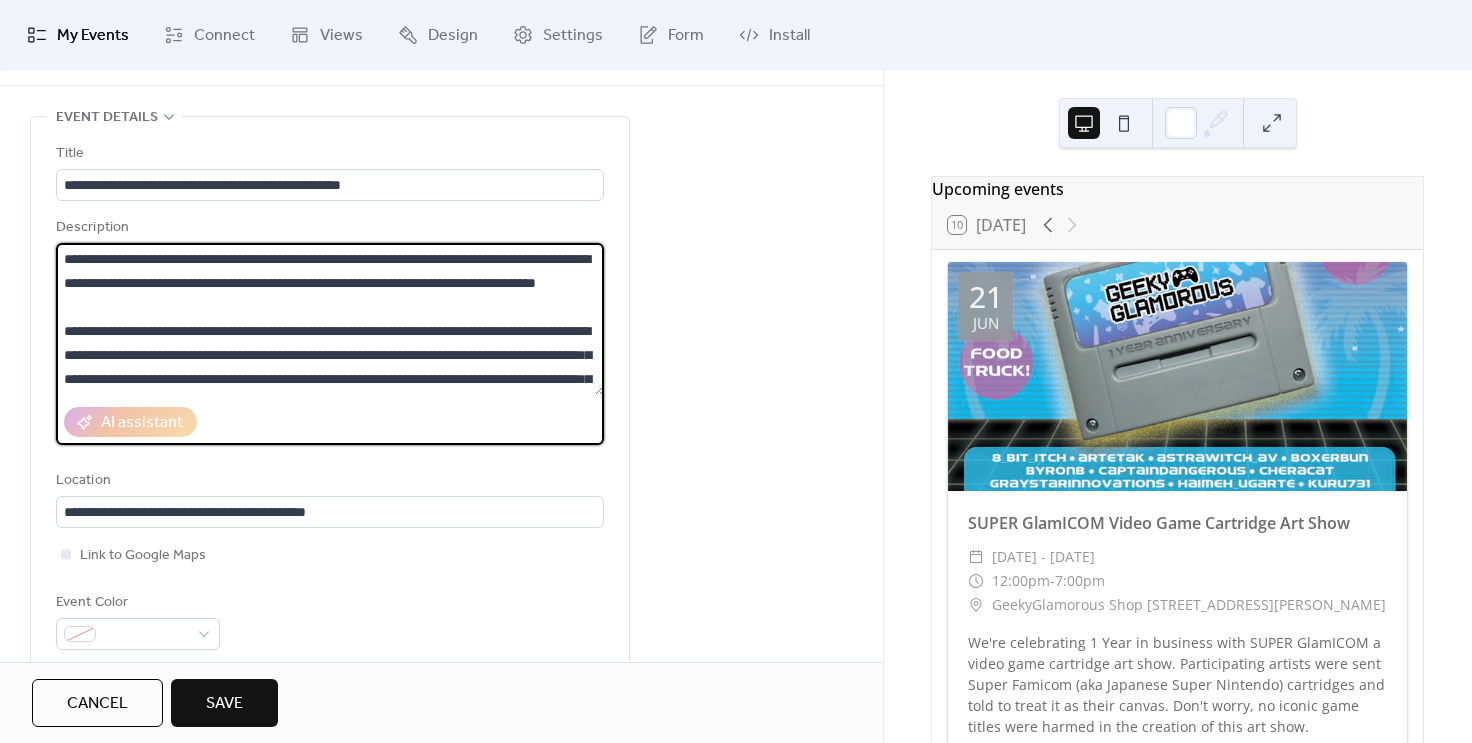 drag, startPoint x: 287, startPoint y: 301, endPoint x: 63, endPoint y: 310, distance: 224.18073 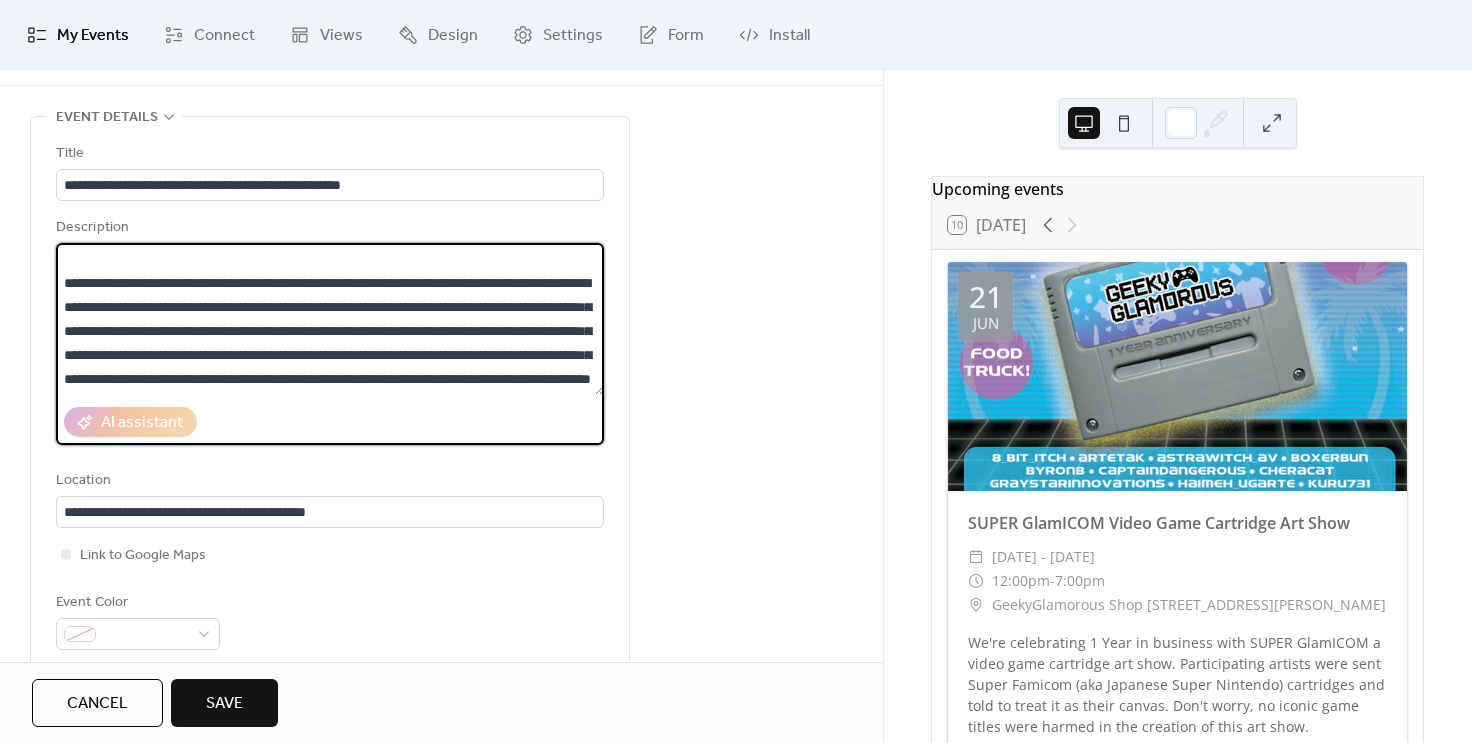 scroll, scrollTop: 96, scrollLeft: 0, axis: vertical 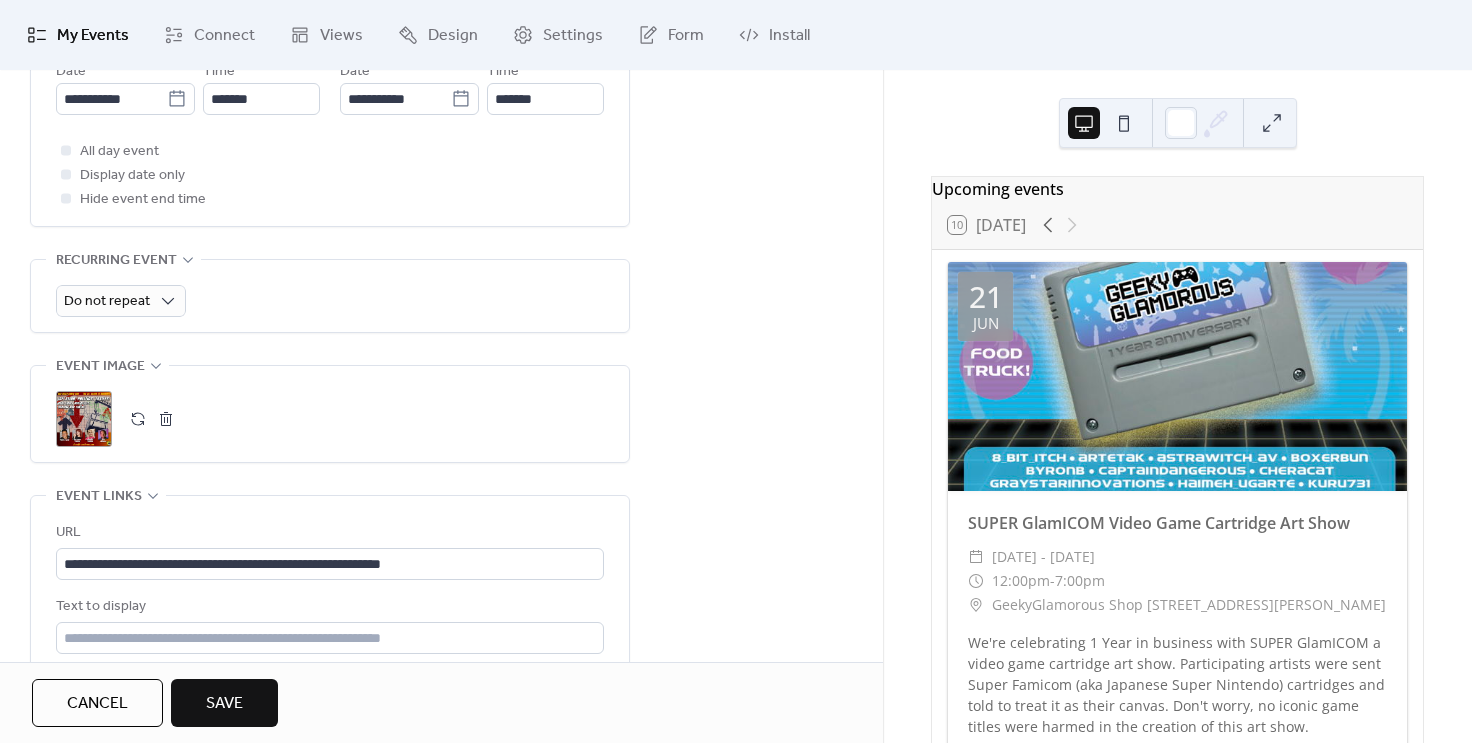 type on "**********" 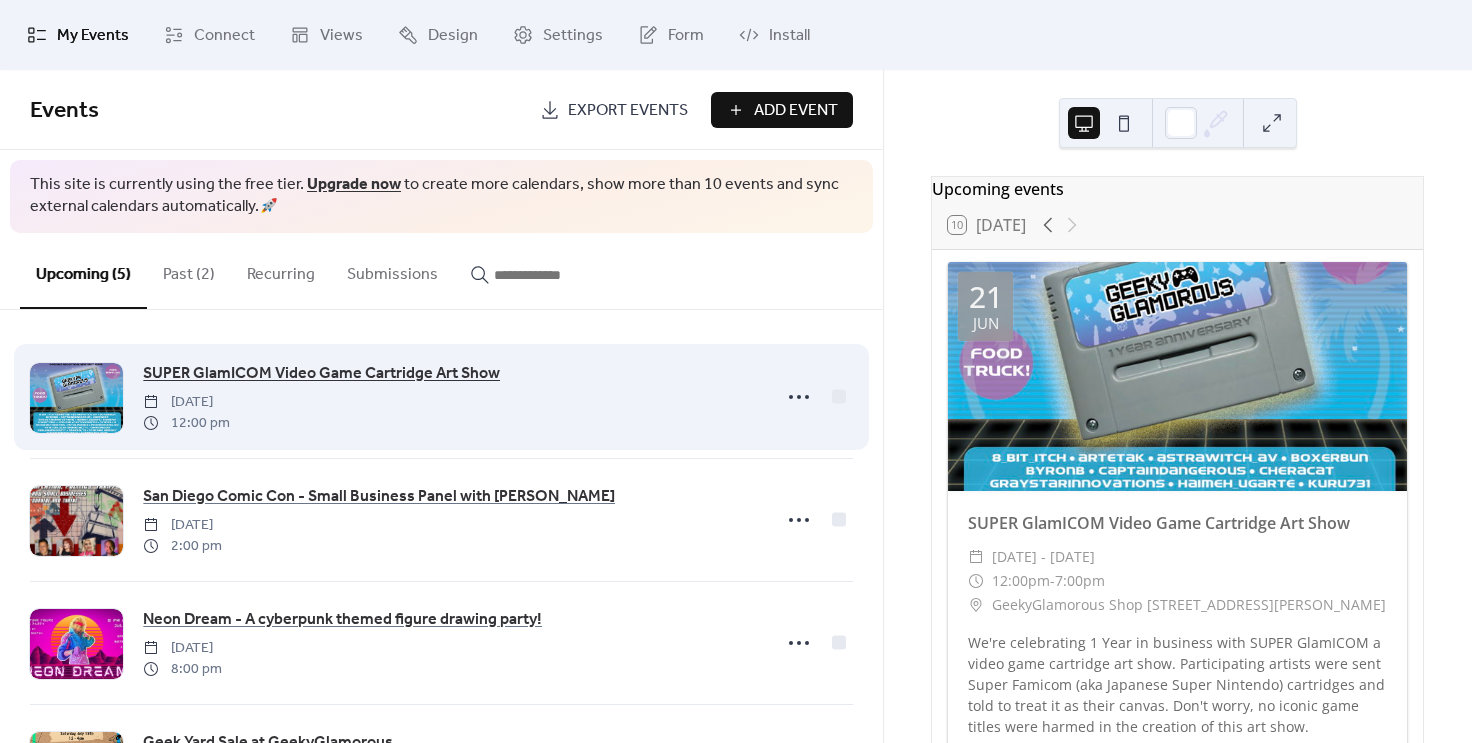 scroll, scrollTop: 0, scrollLeft: 0, axis: both 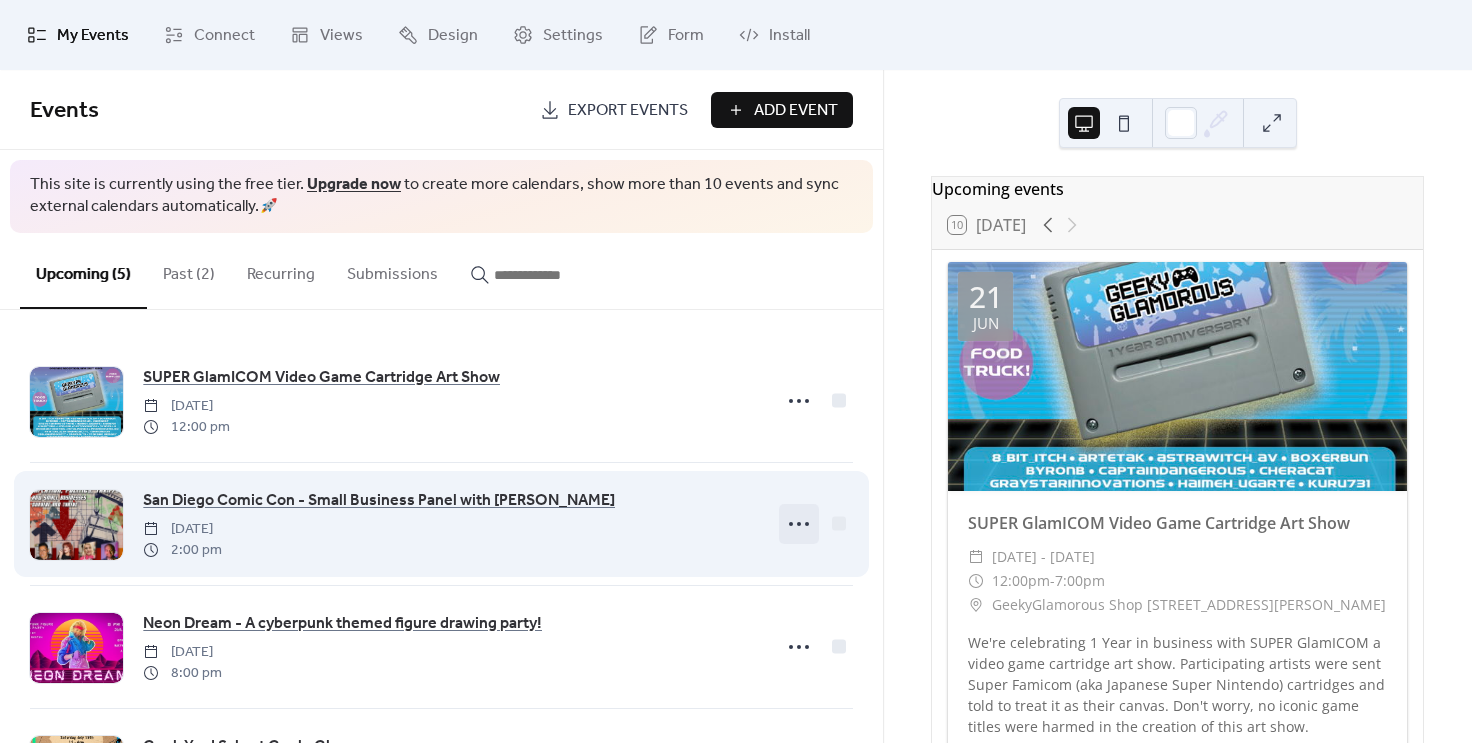 click 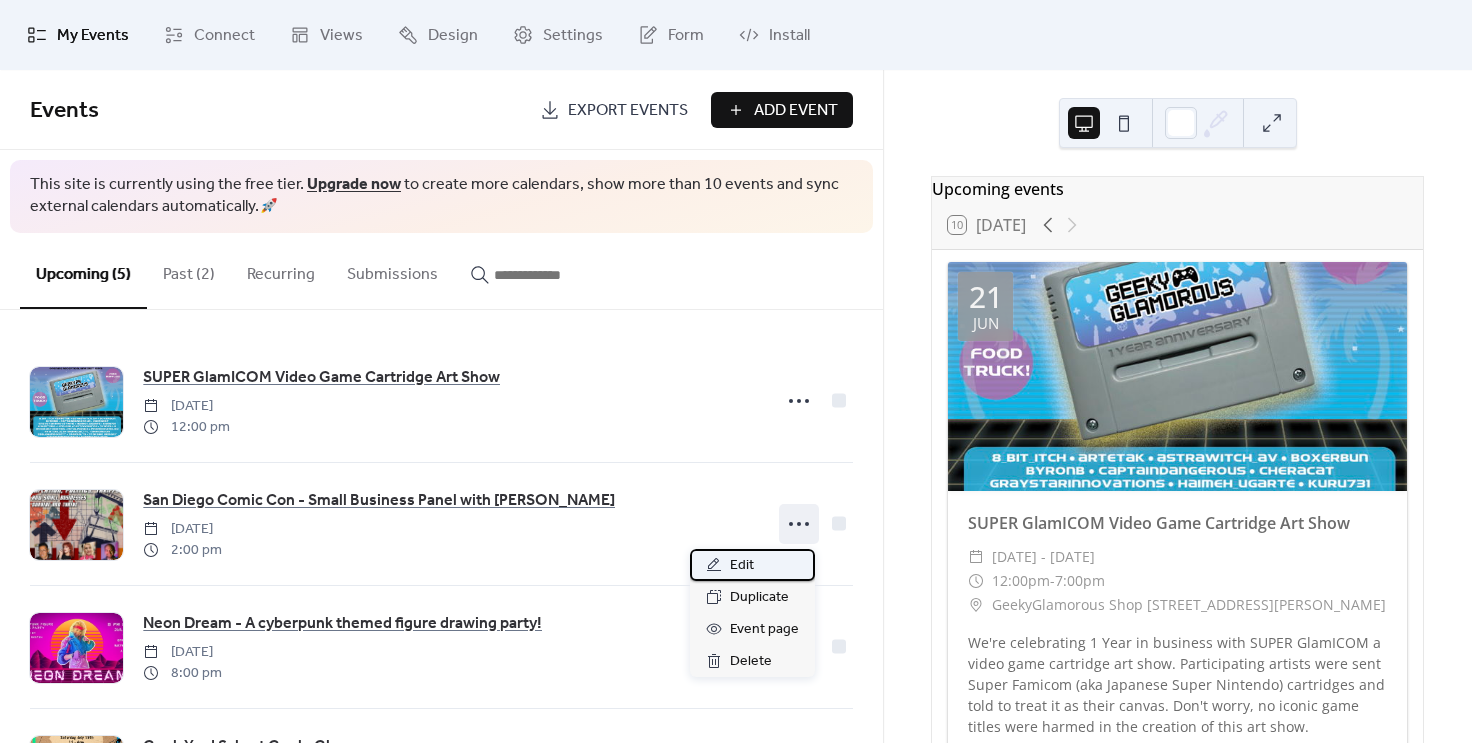 click on "Edit" at bounding box center (742, 566) 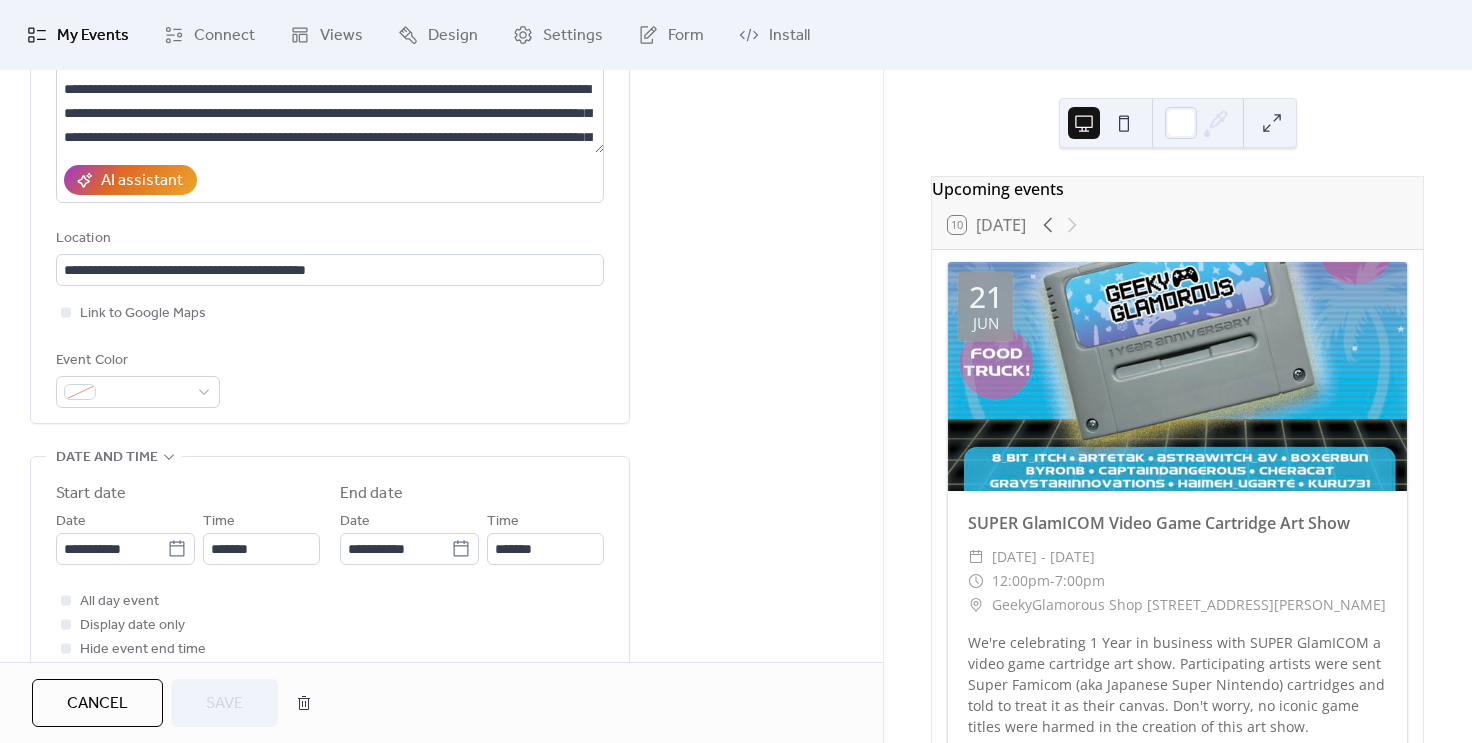 scroll, scrollTop: 672, scrollLeft: 0, axis: vertical 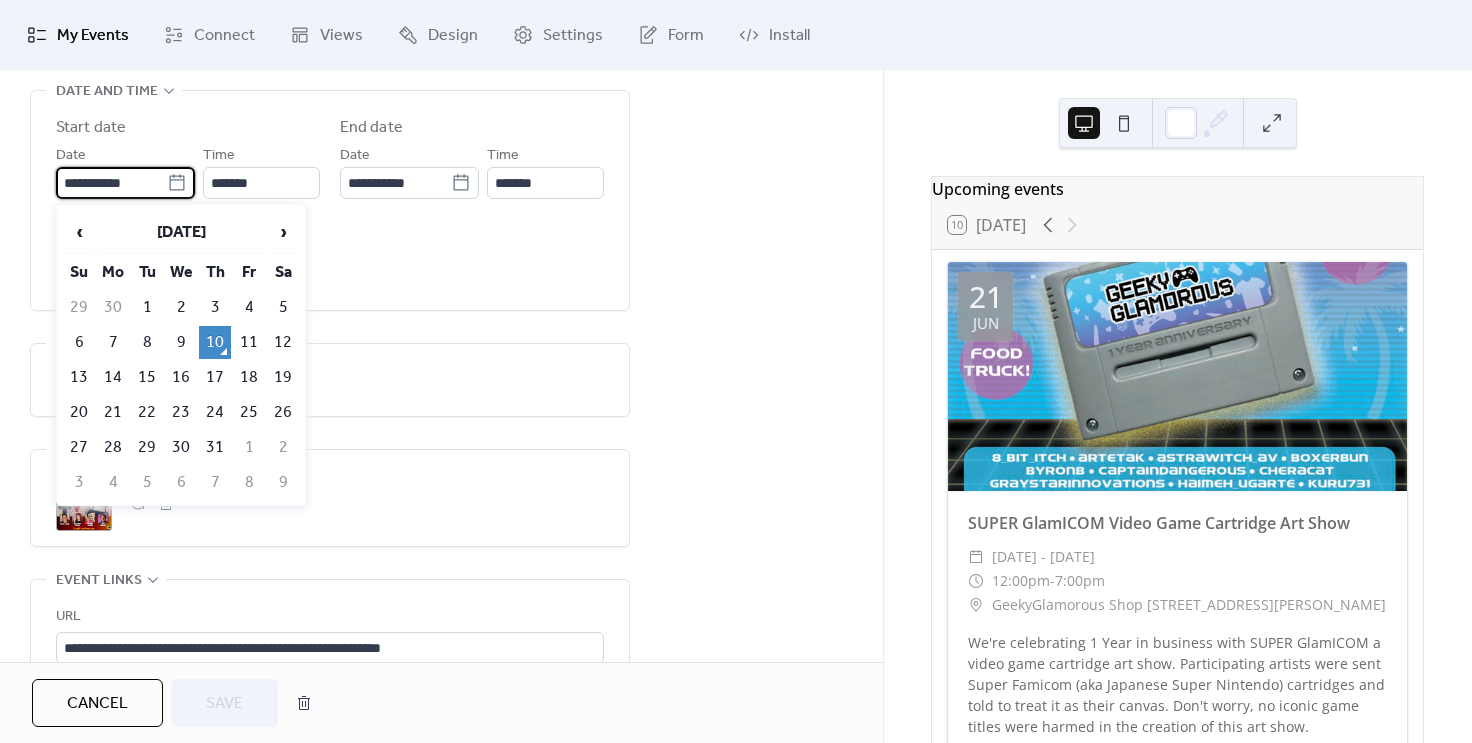 click on "**********" at bounding box center [111, 183] 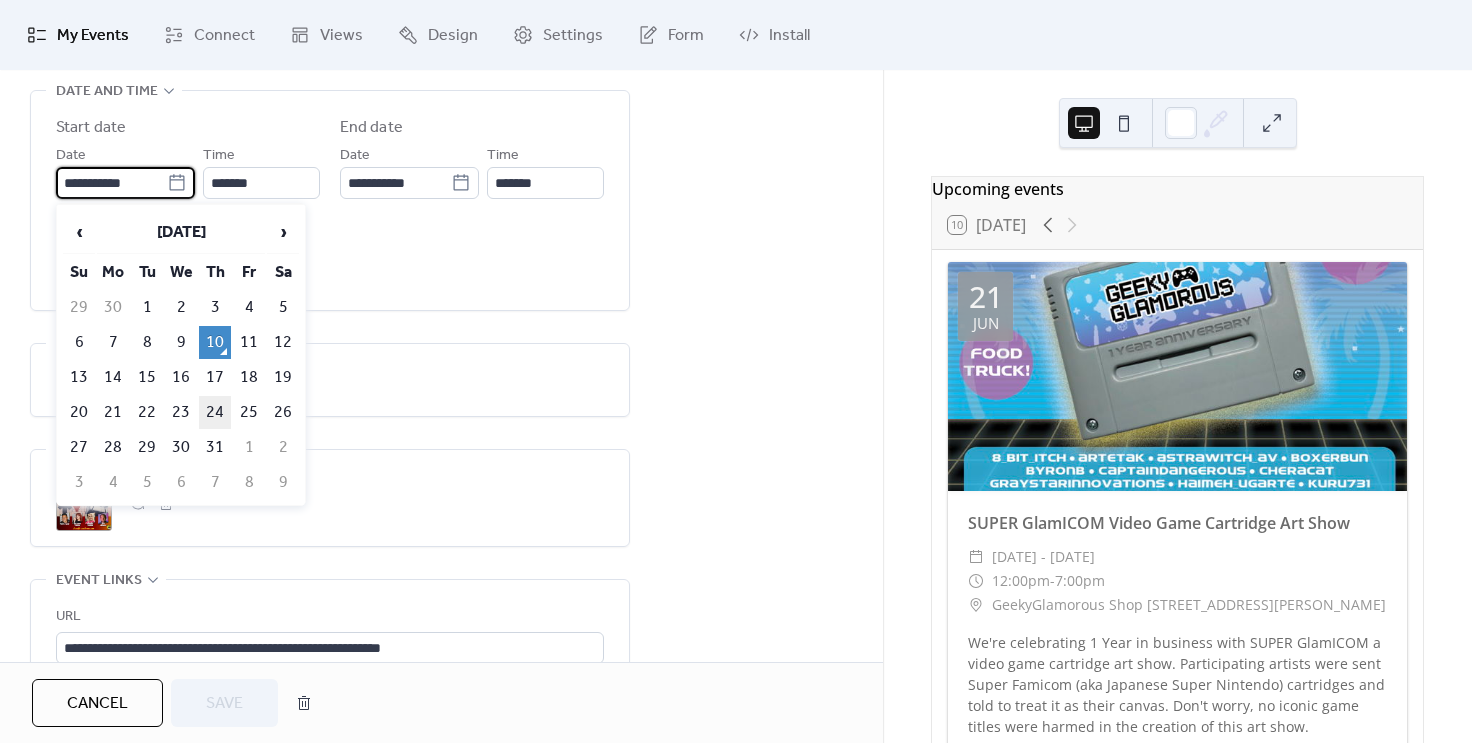 click on "24" at bounding box center [215, 412] 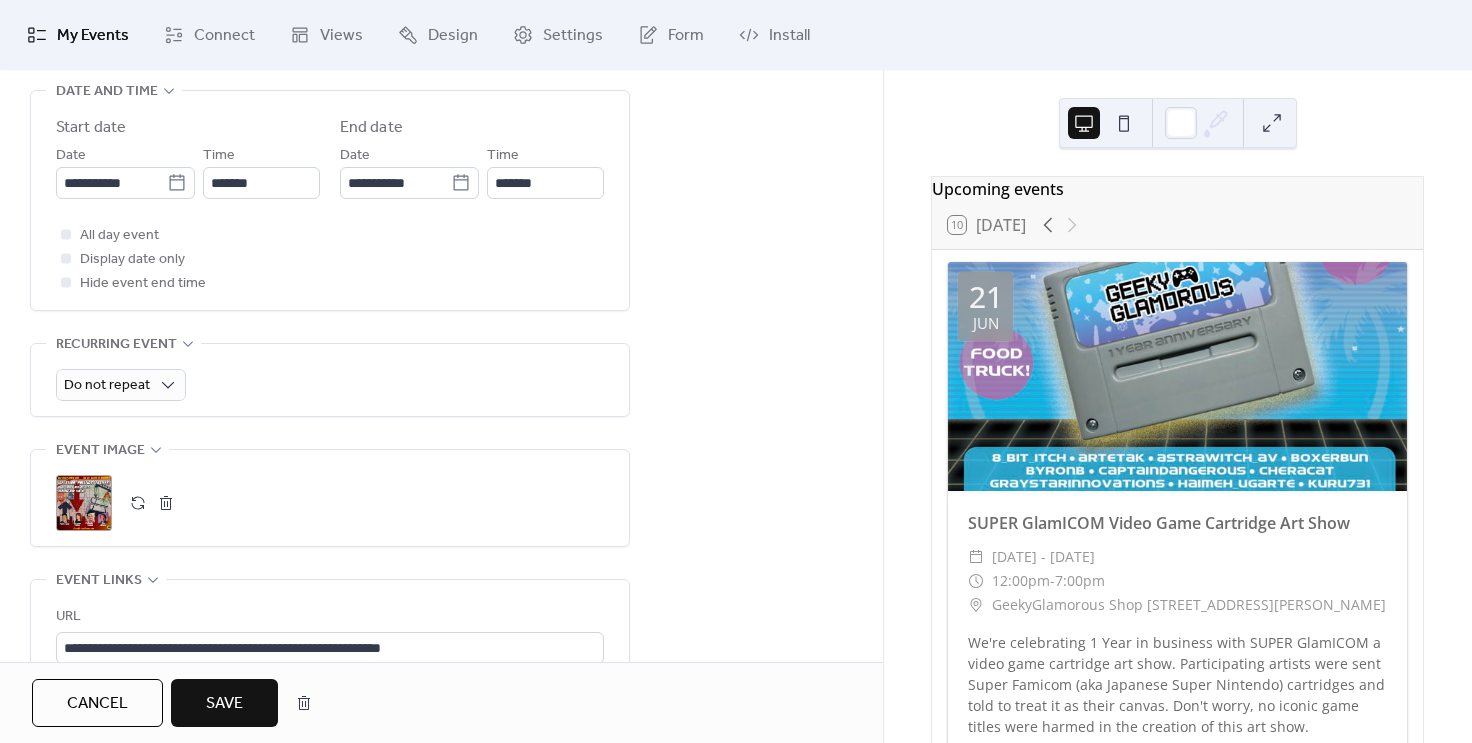 click on "Save" at bounding box center [224, 704] 